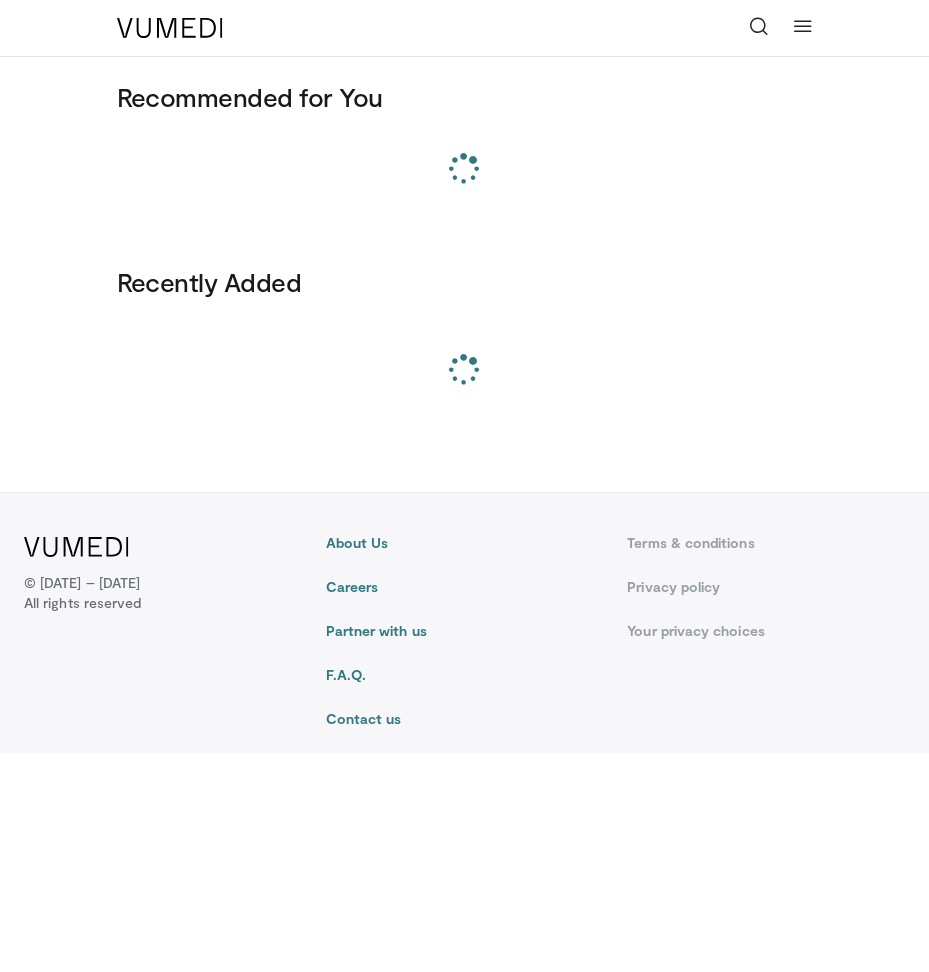 scroll, scrollTop: 0, scrollLeft: 0, axis: both 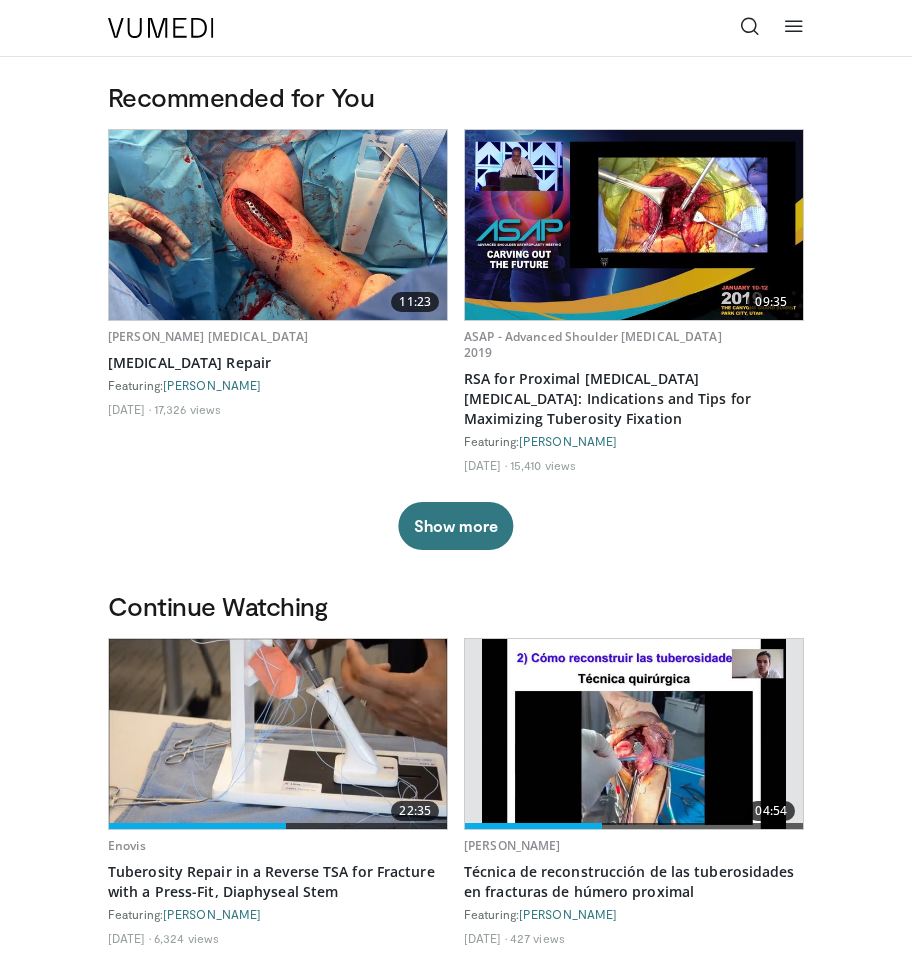click at bounding box center [750, 26] 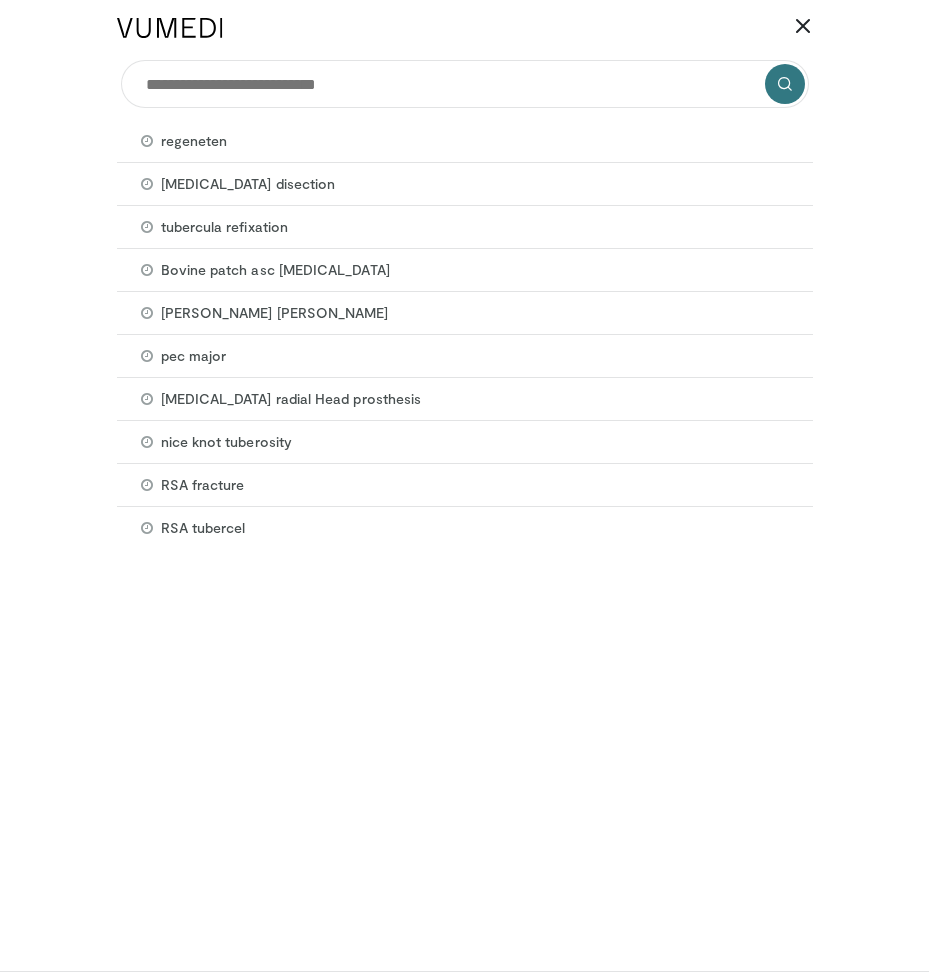 click on "regeneten Radial nerve disection  tubercula refixation Bovine patch asc aorta weaver dunn pec major Mobic radial Head prosthesis nice knot tuberosity RSA fracture RSA tubercel" at bounding box center [465, 88] 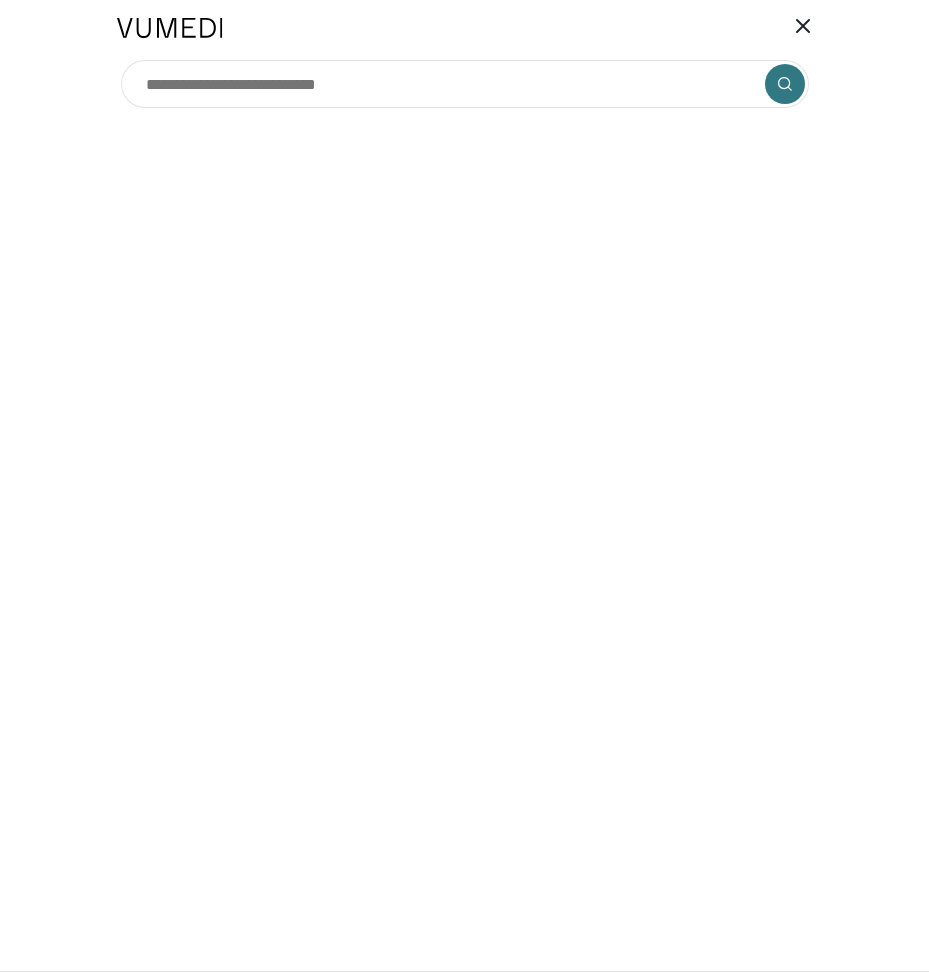 click at bounding box center (465, 84) 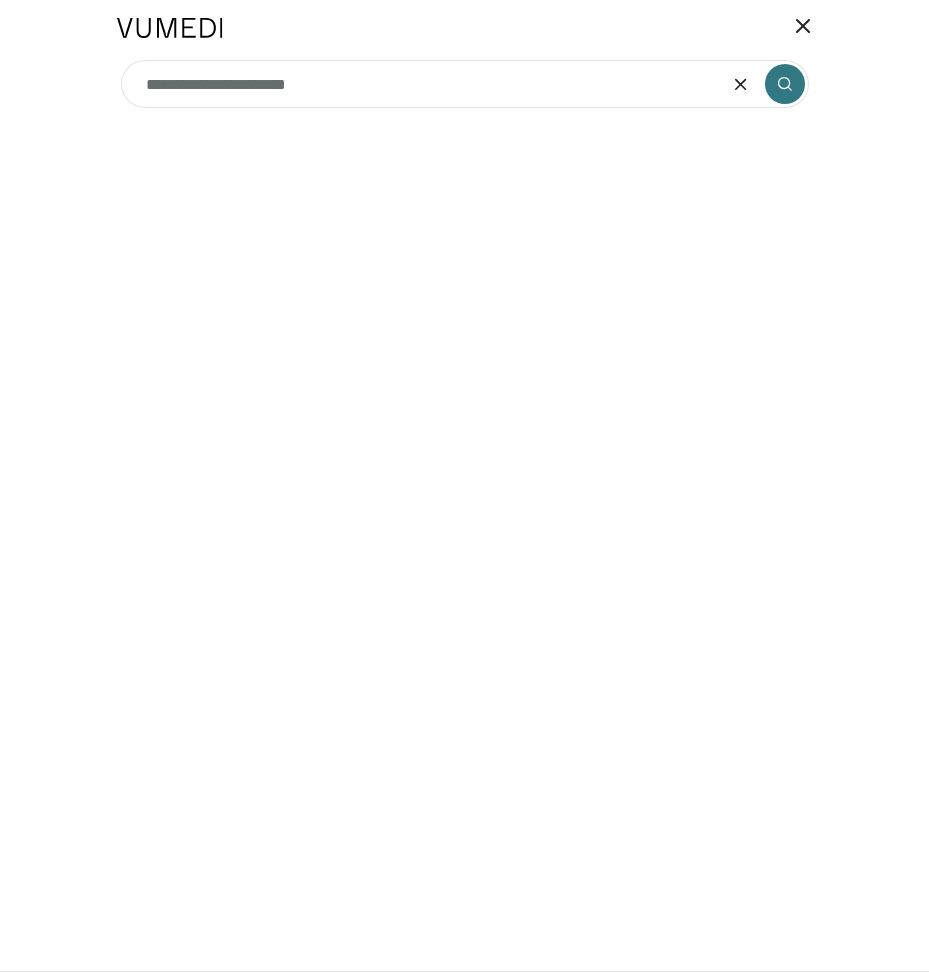type on "**********" 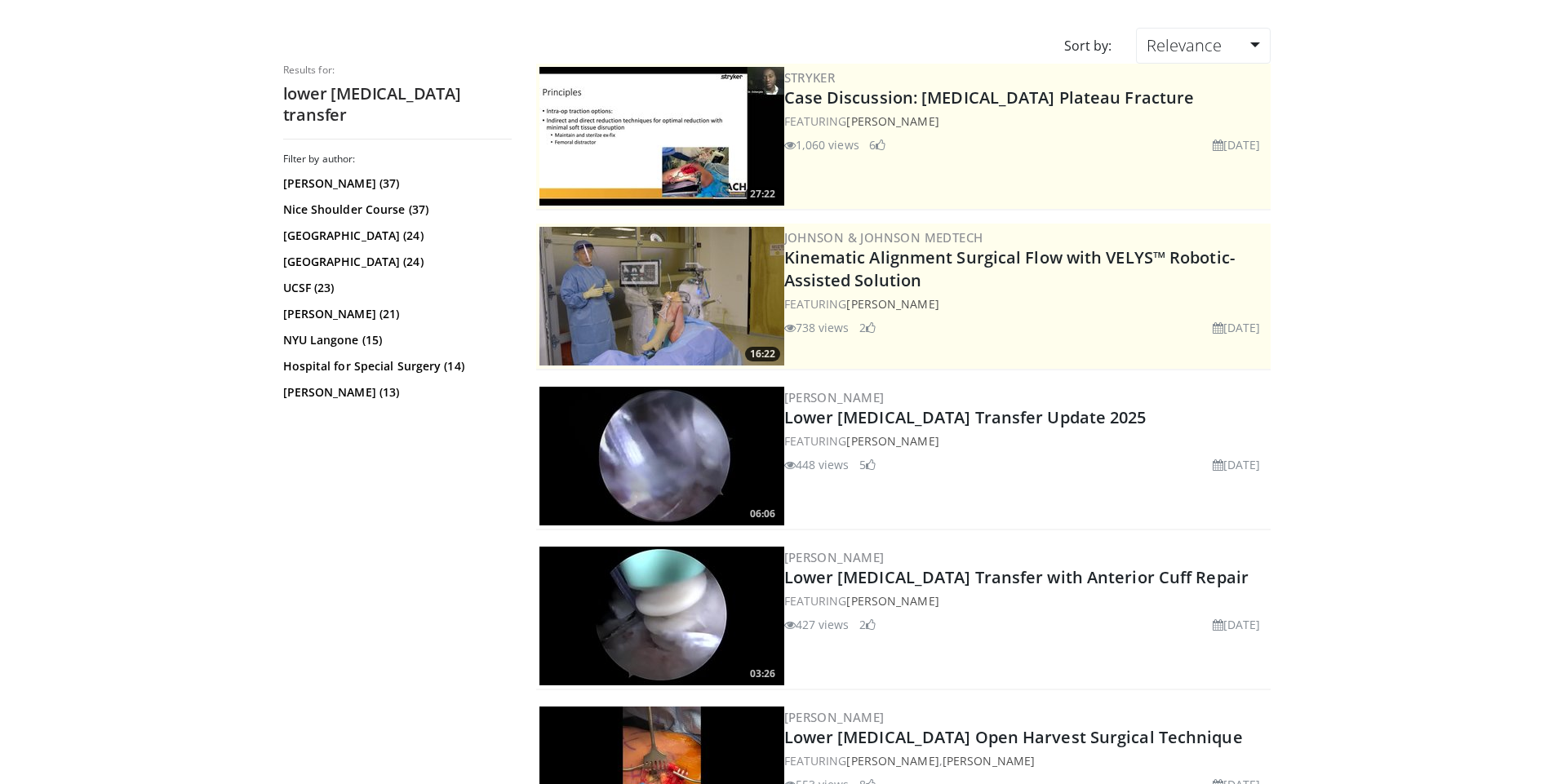 scroll, scrollTop: 0, scrollLeft: 0, axis: both 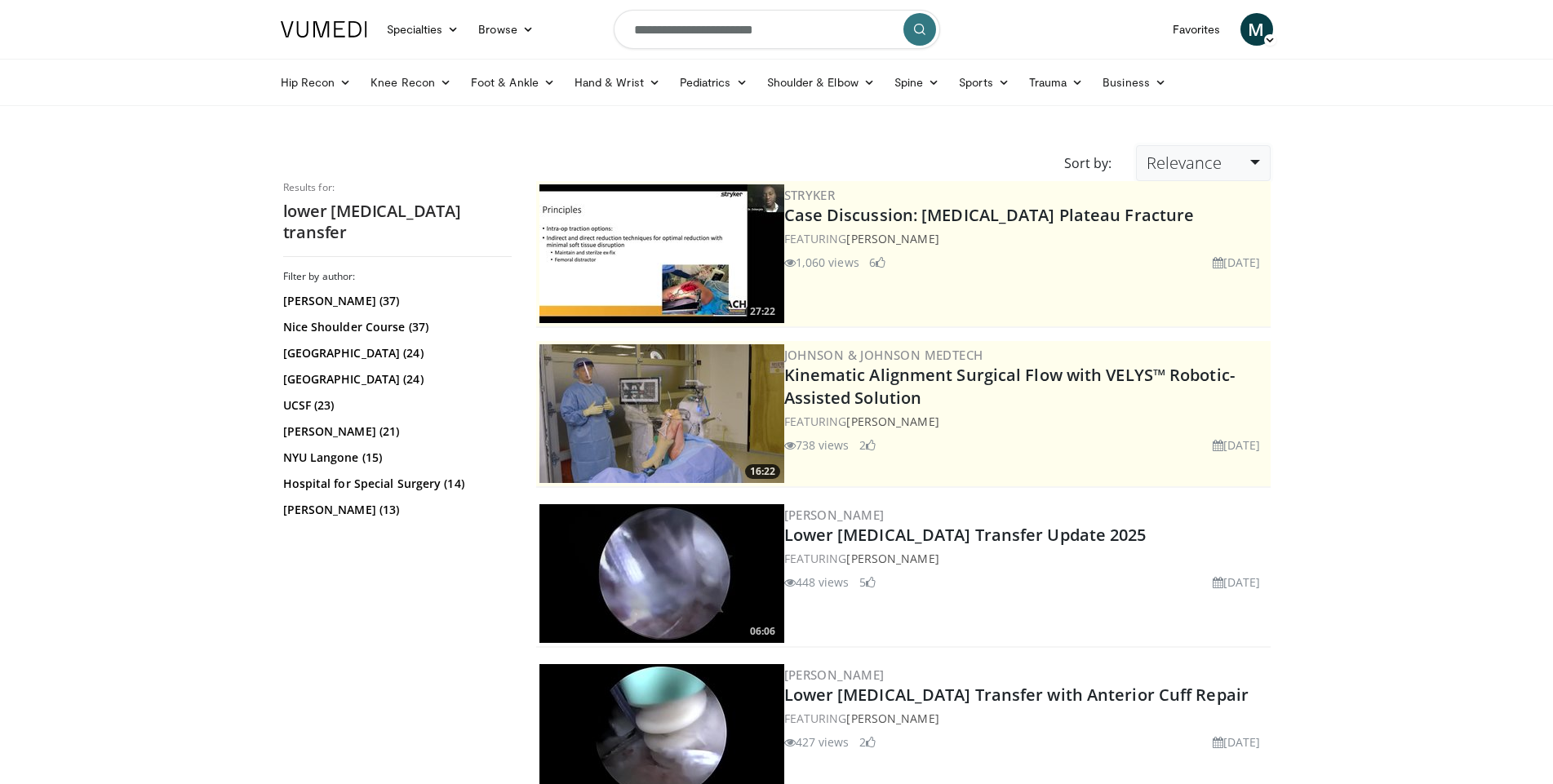click on "Relevance" at bounding box center [1203, 163] 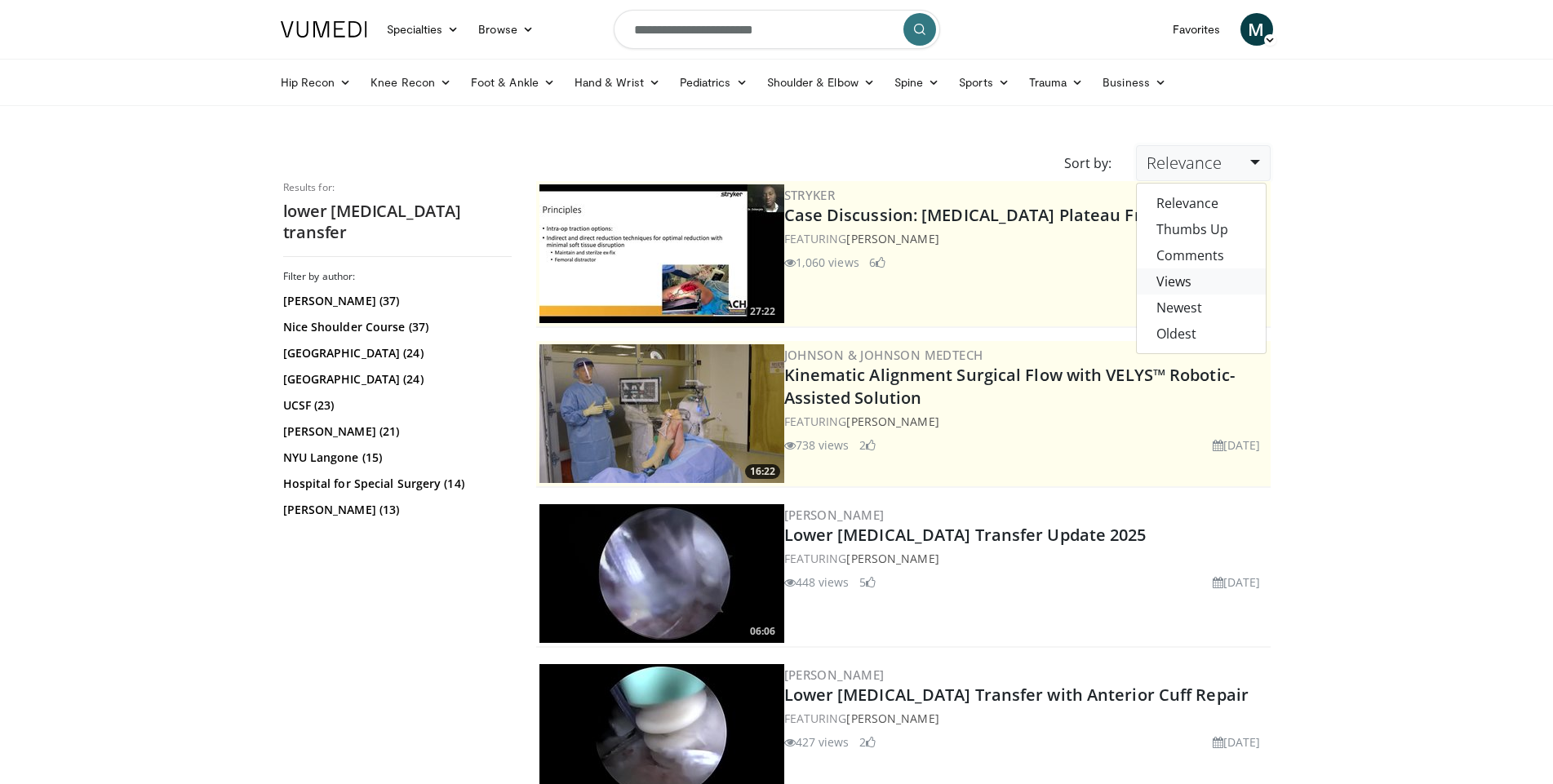 click on "Views" at bounding box center (1201, 281) 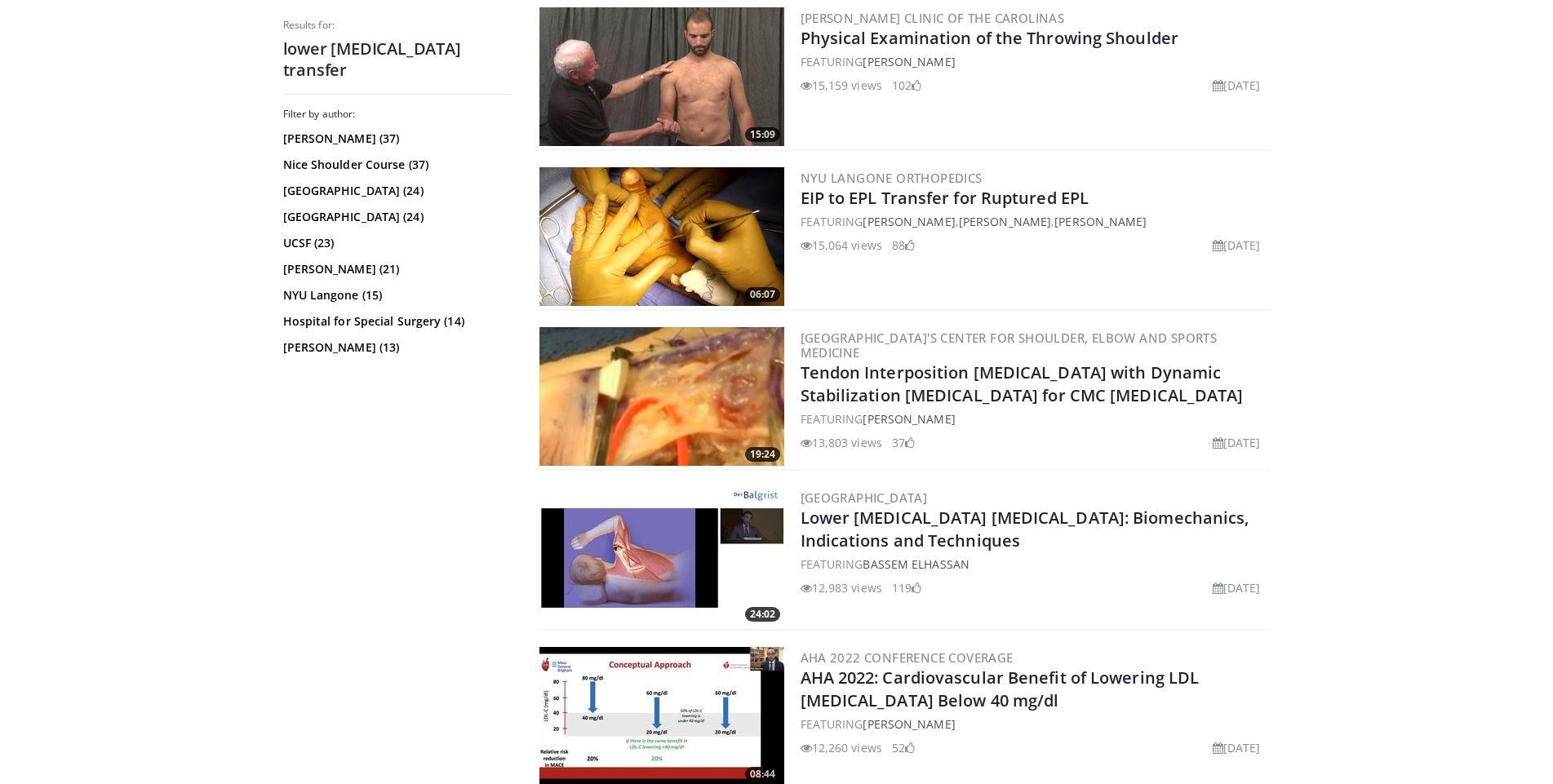 scroll, scrollTop: 2587, scrollLeft: 0, axis: vertical 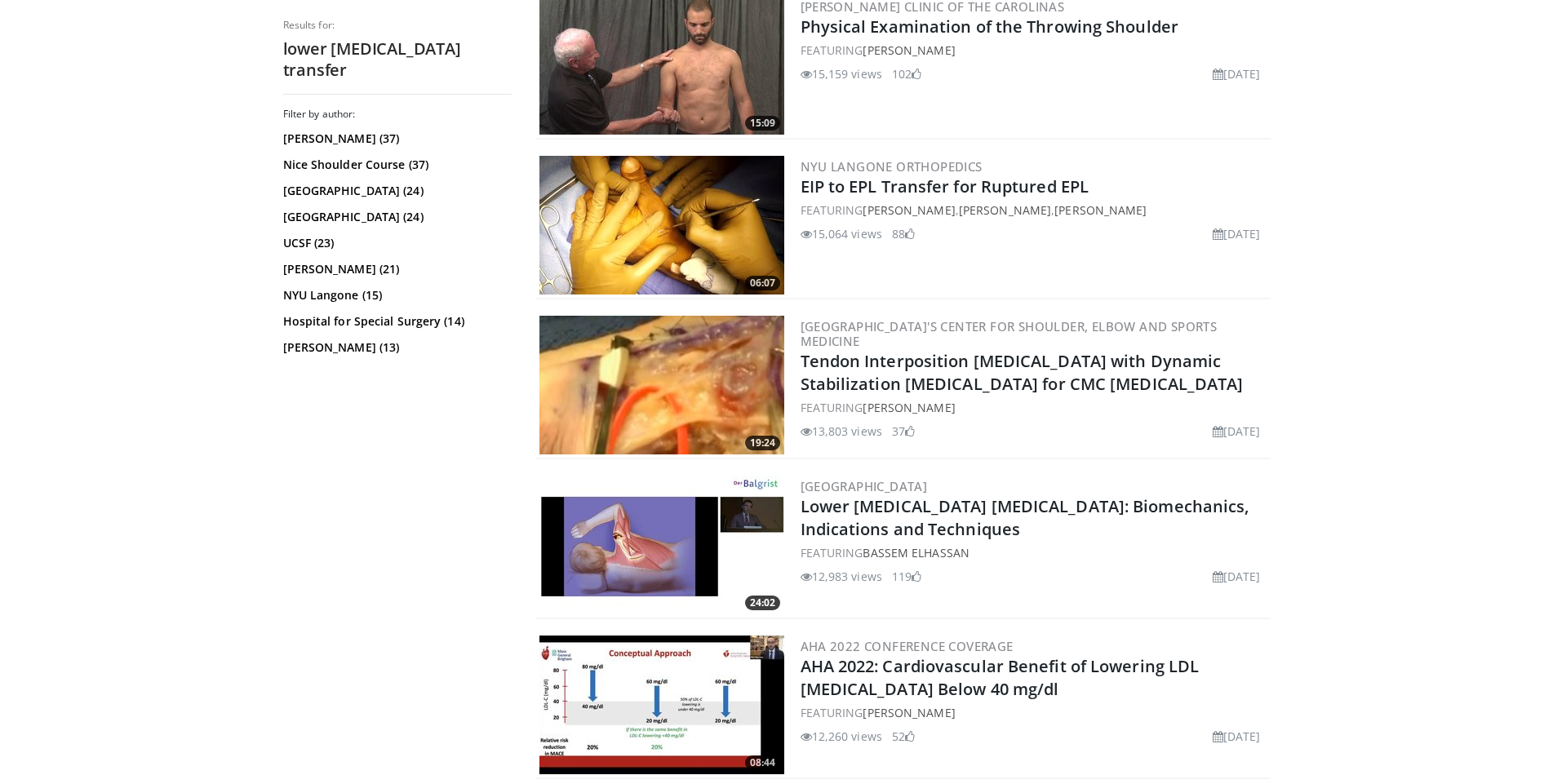 click on "Balgrist University Hospital
Lower Trapezius Tendon Transfer: Biomechanics, Indications and Techniques
FEATURING
Bassem Elhassan
12,983 views
April 17, 2019
119" at bounding box center (1034, 545) 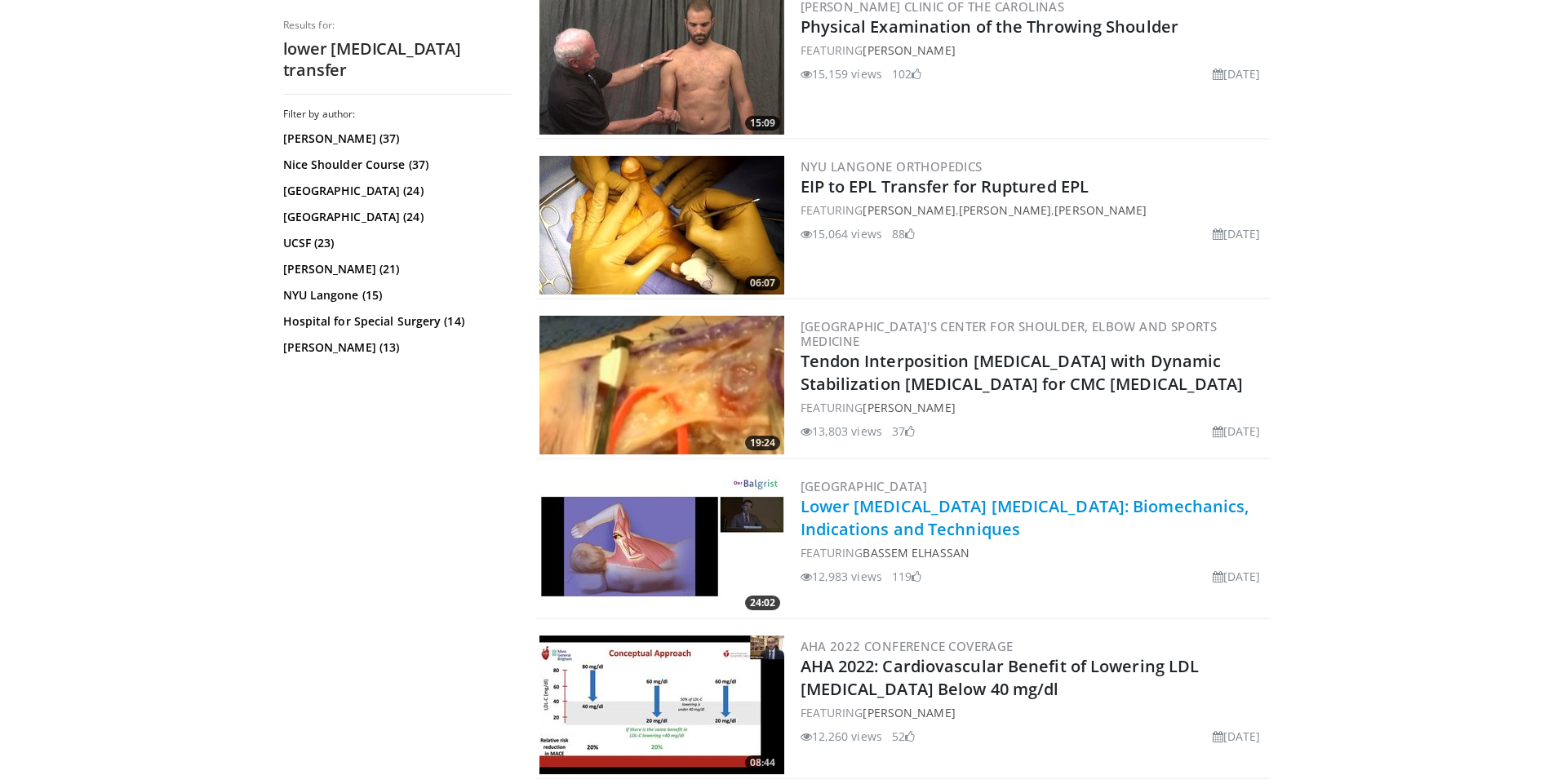 click on "Lower [MEDICAL_DATA] [MEDICAL_DATA]: Biomechanics, Indications and Techniques" at bounding box center [1025, 517] 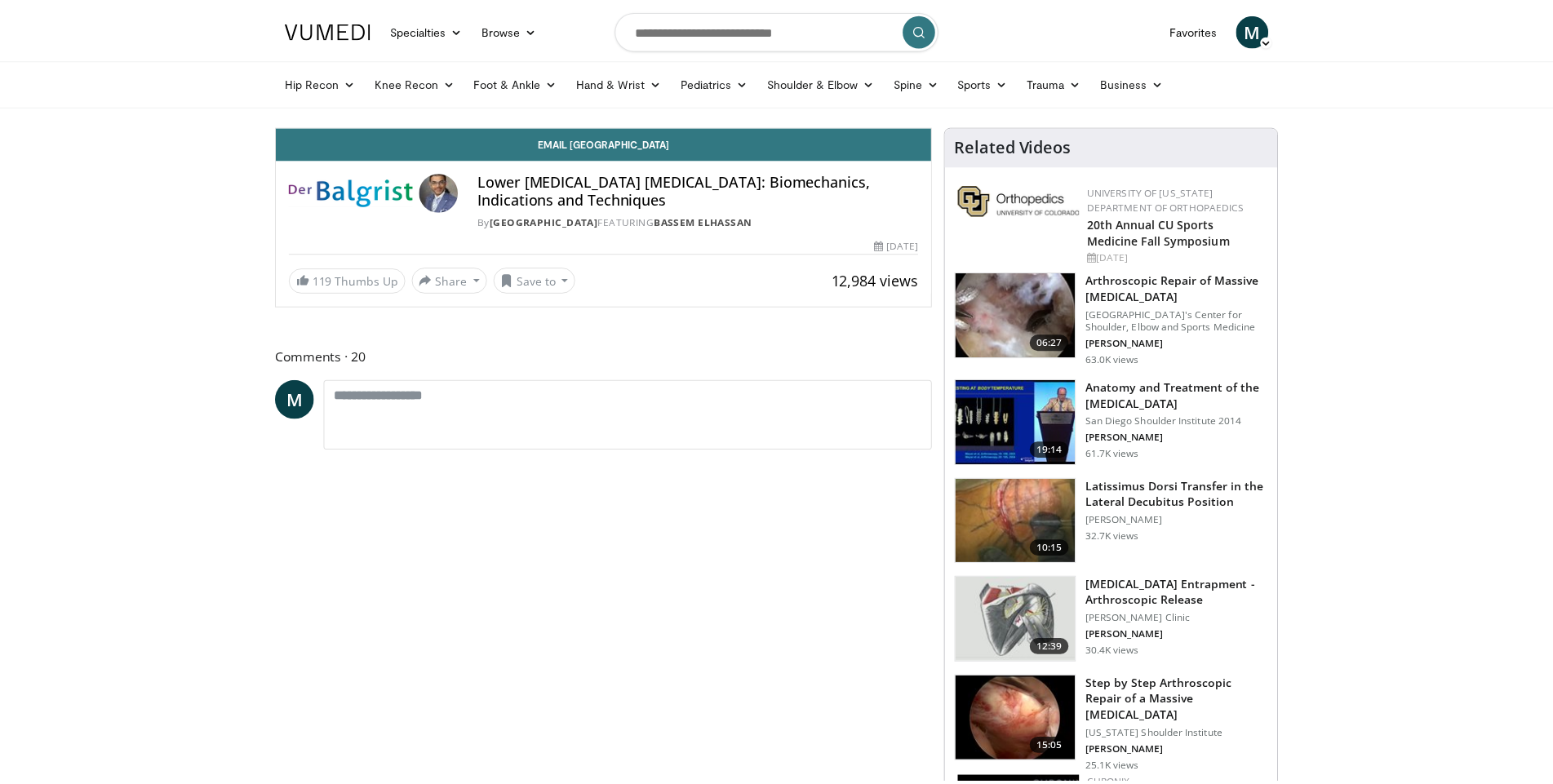 scroll, scrollTop: 0, scrollLeft: 0, axis: both 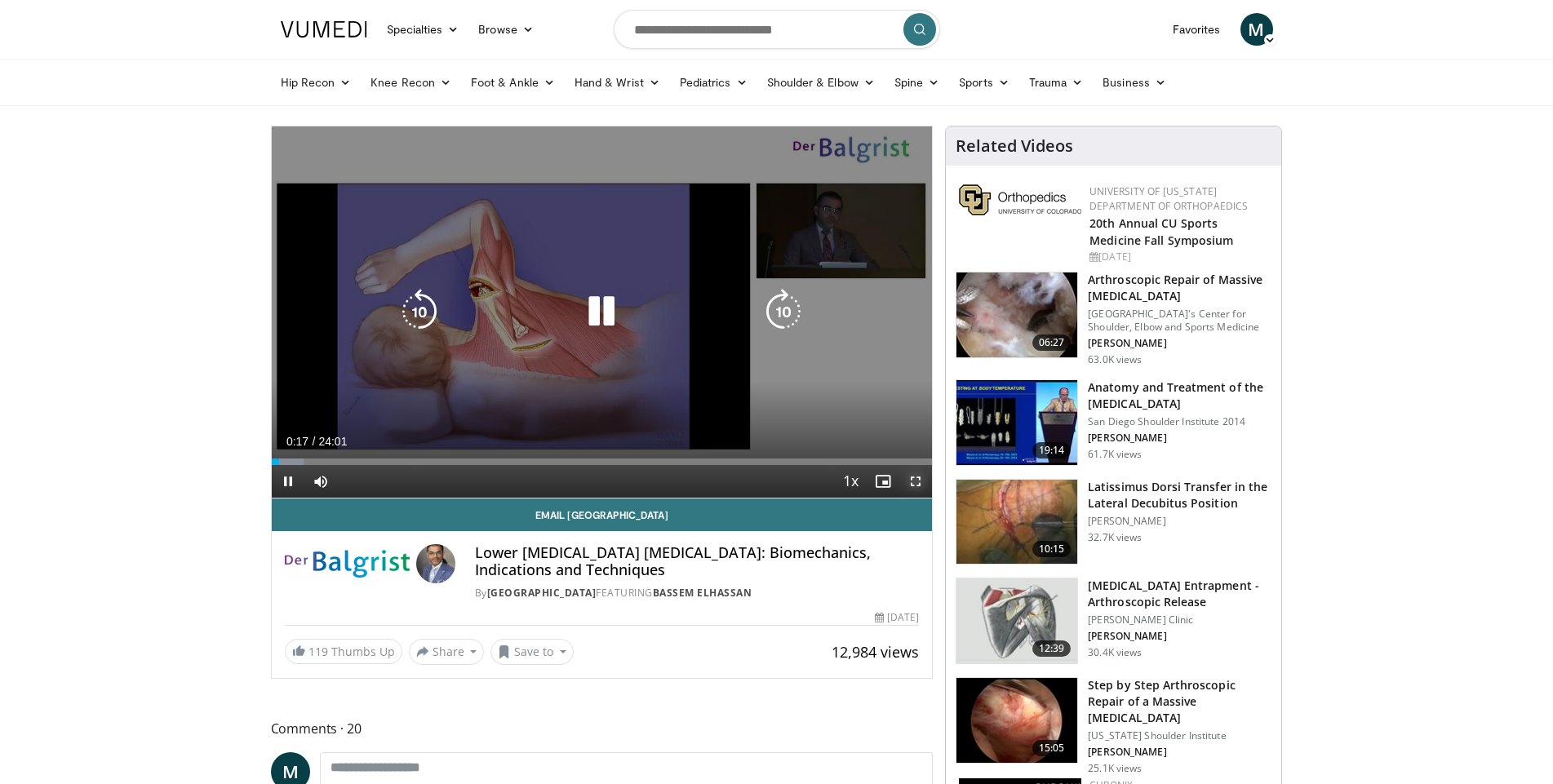 drag, startPoint x: 914, startPoint y: 481, endPoint x: 914, endPoint y: 539, distance: 58 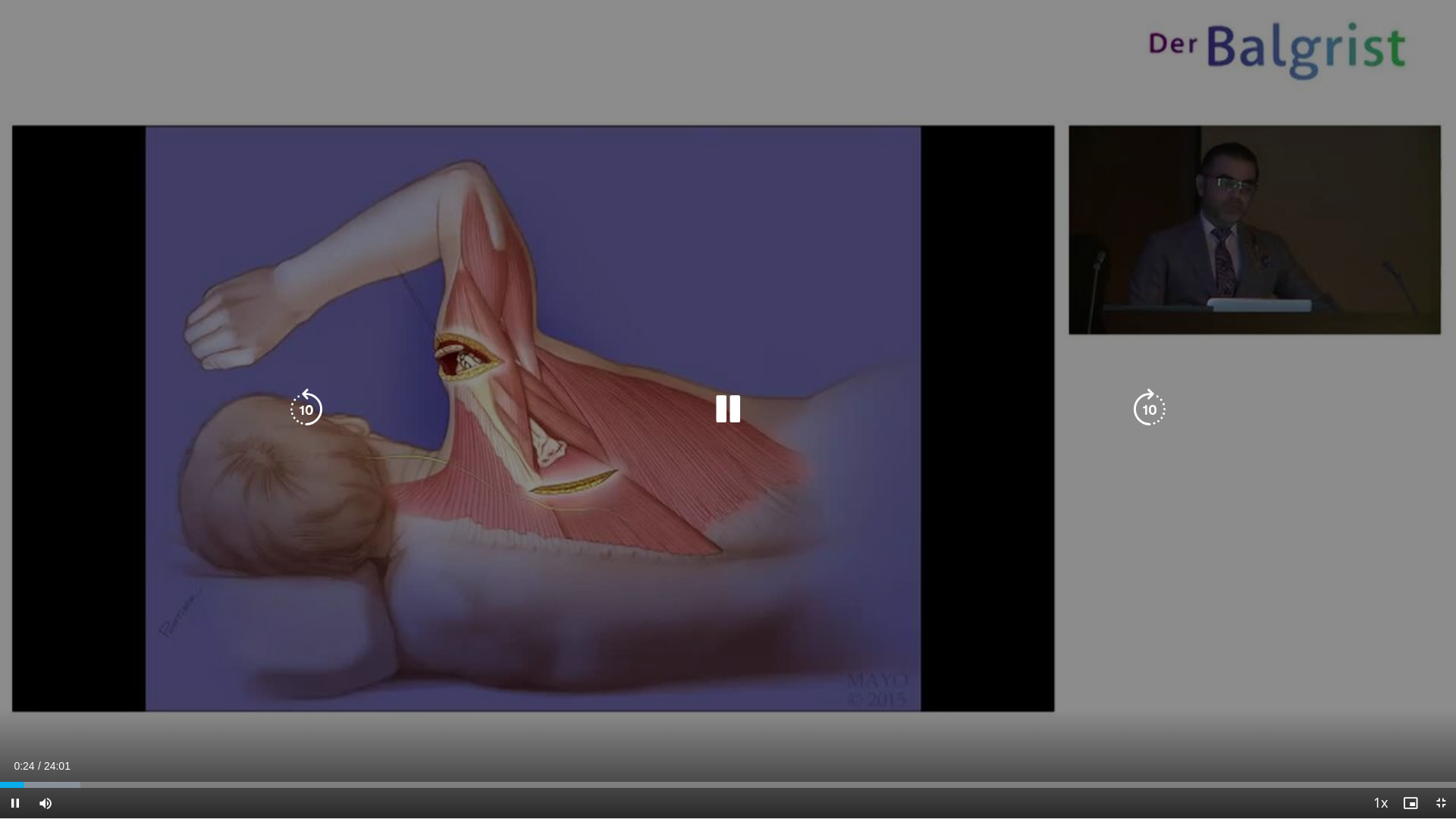 click on "10 seconds
Tap to unmute" at bounding box center (728, 409) 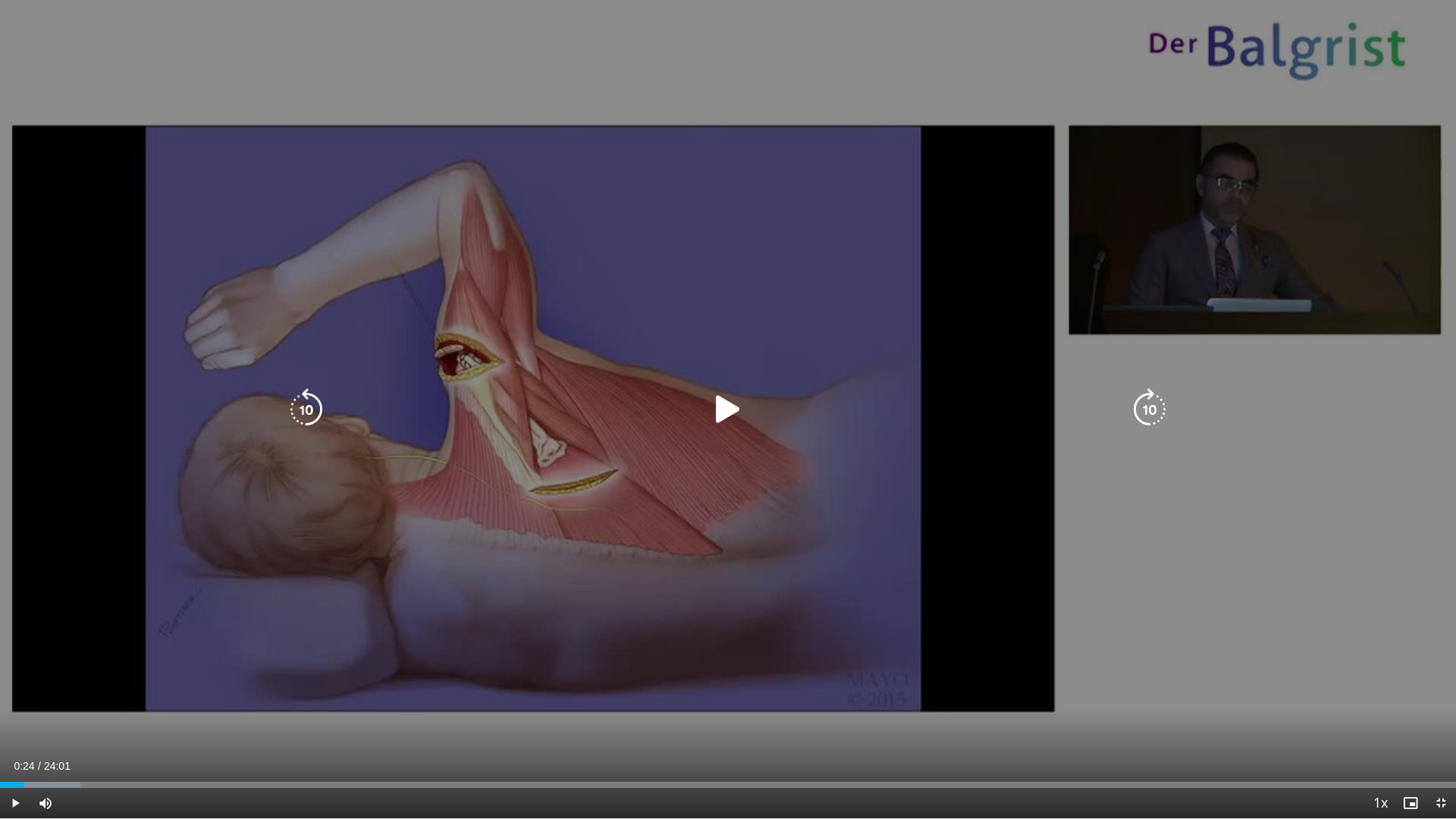 click on "10 seconds
Tap to unmute" at bounding box center (728, 409) 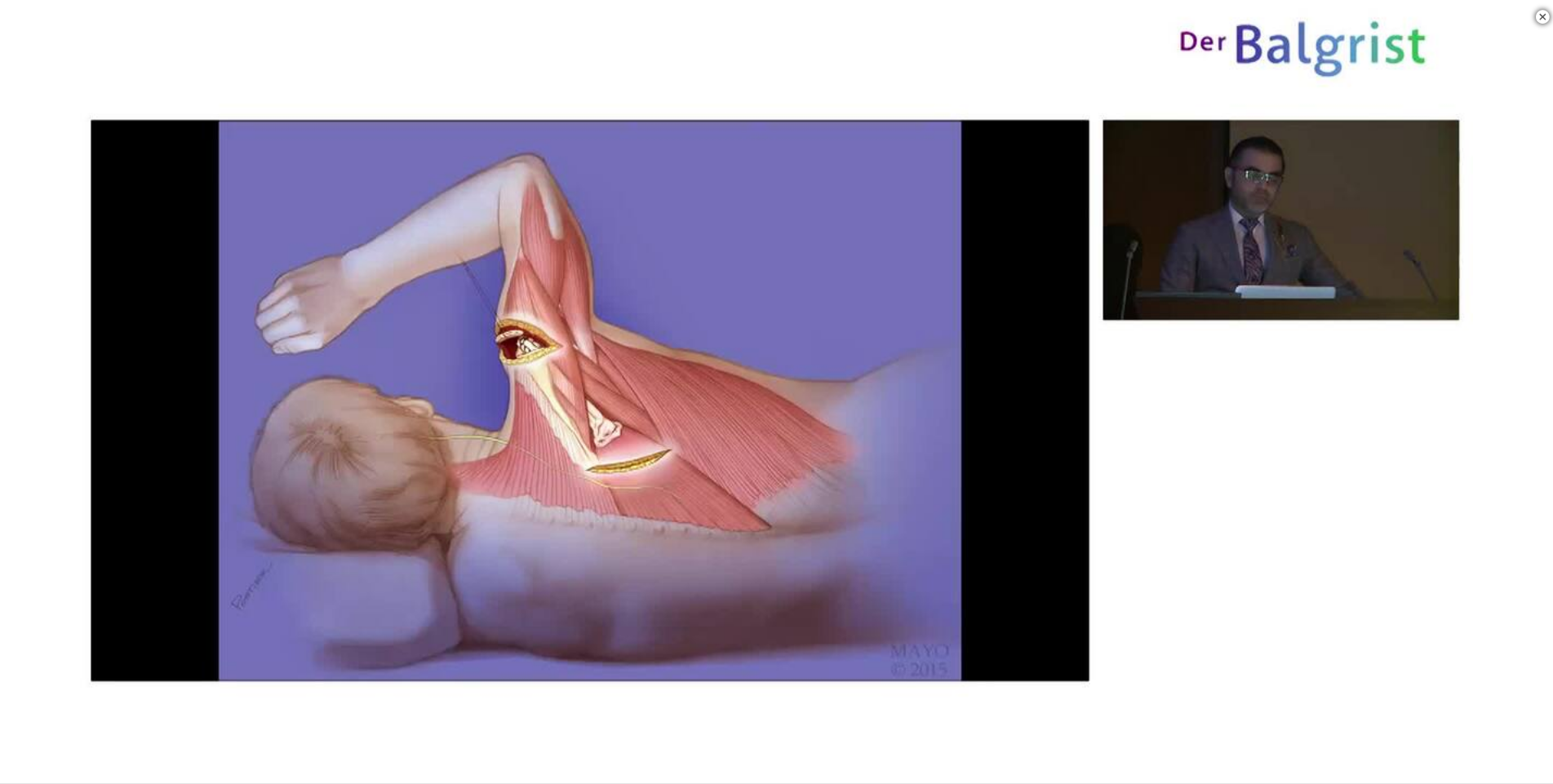 scroll, scrollTop: 941, scrollLeft: 0, axis: vertical 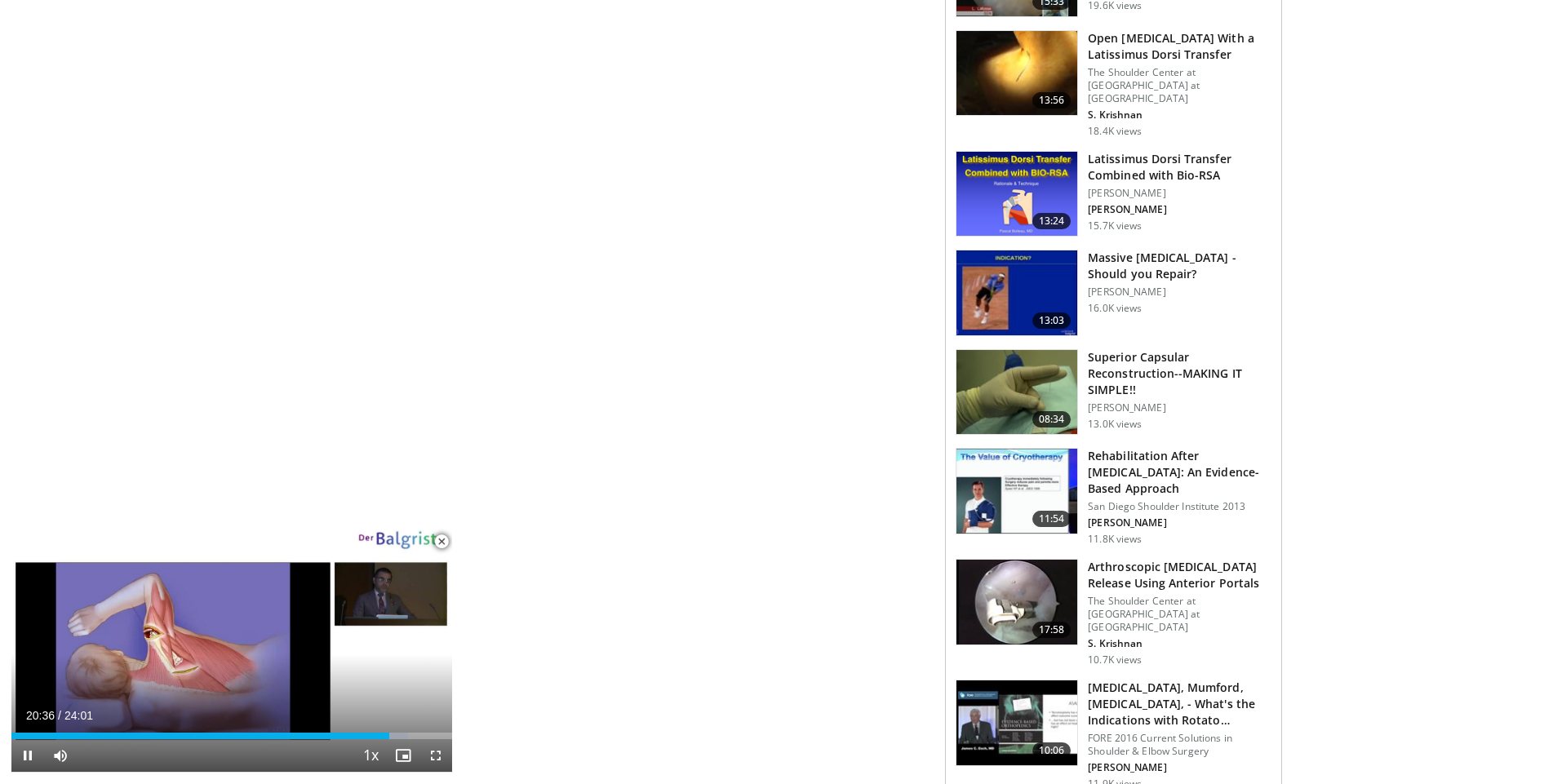 click at bounding box center [441, 542] 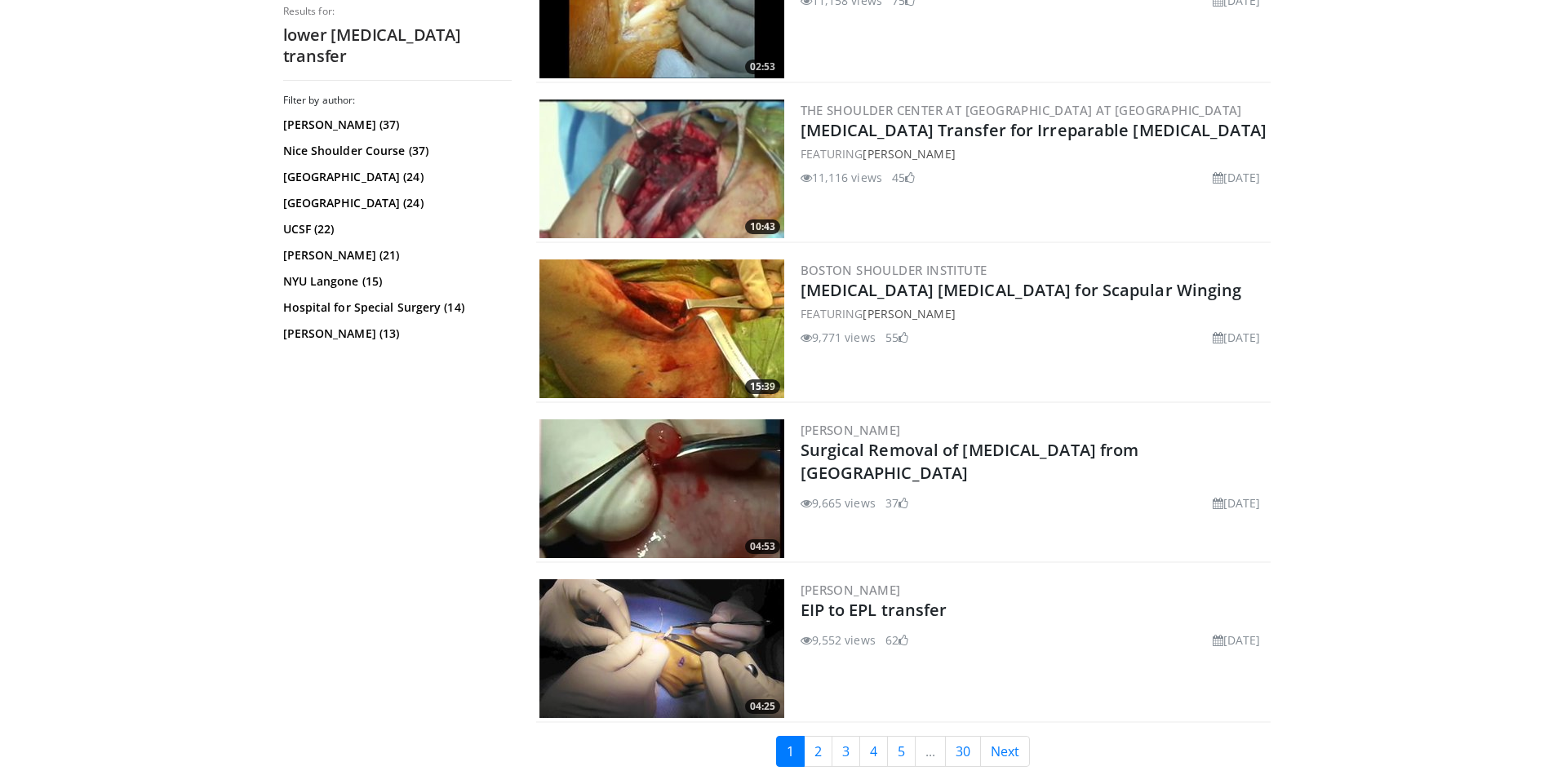 scroll, scrollTop: 3881, scrollLeft: 0, axis: vertical 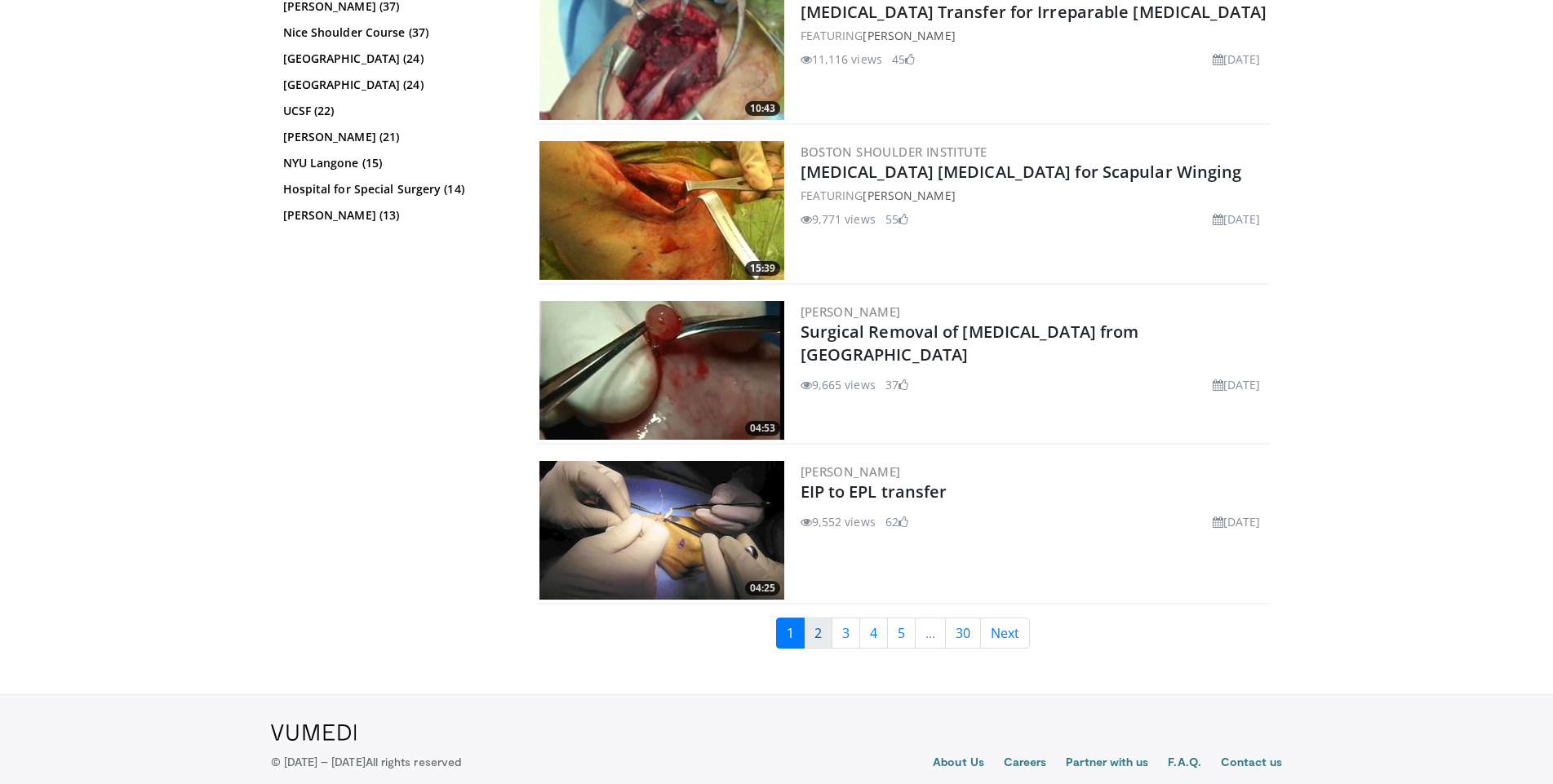click on "2" at bounding box center [818, 633] 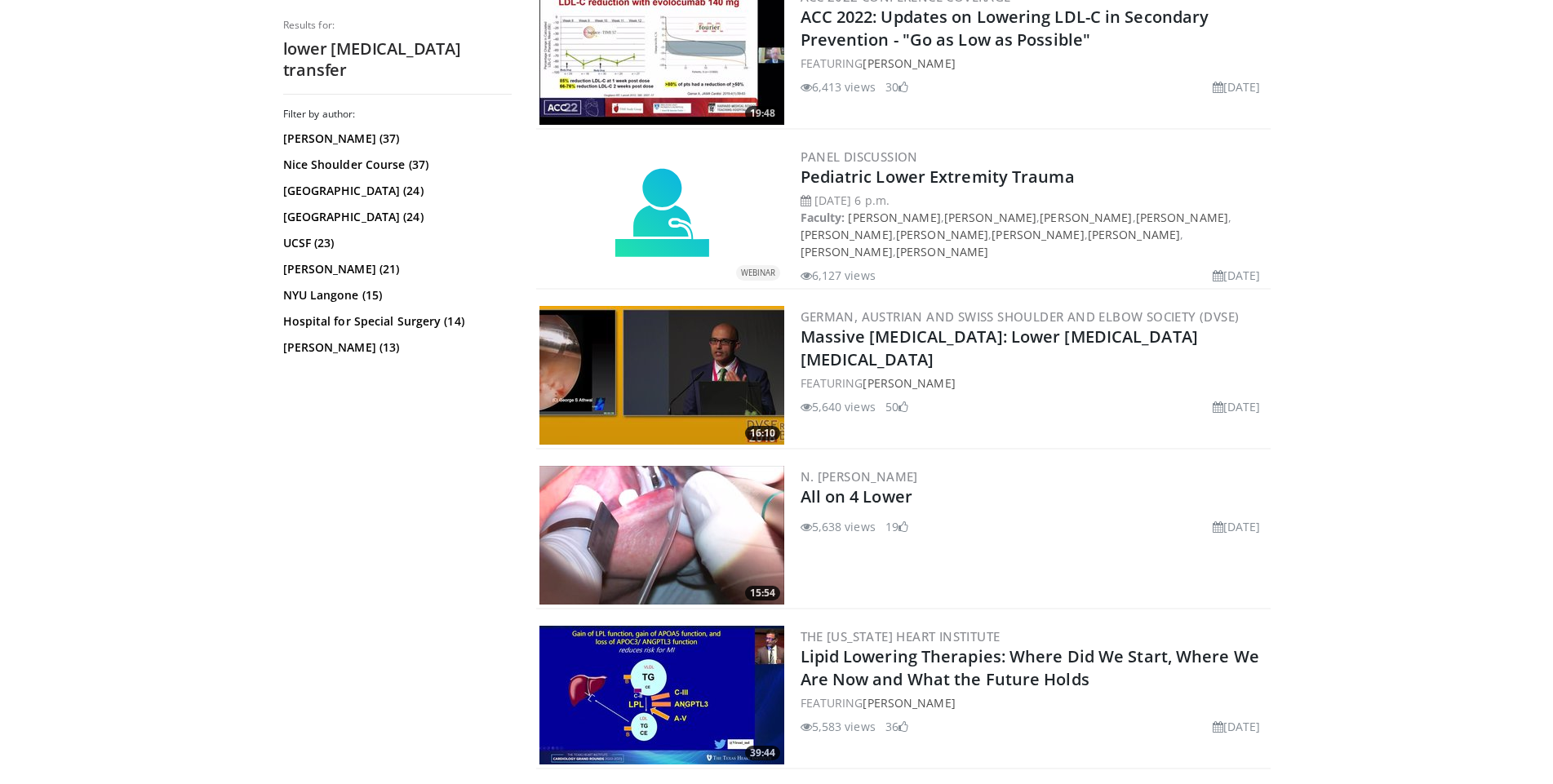scroll, scrollTop: 1646, scrollLeft: 0, axis: vertical 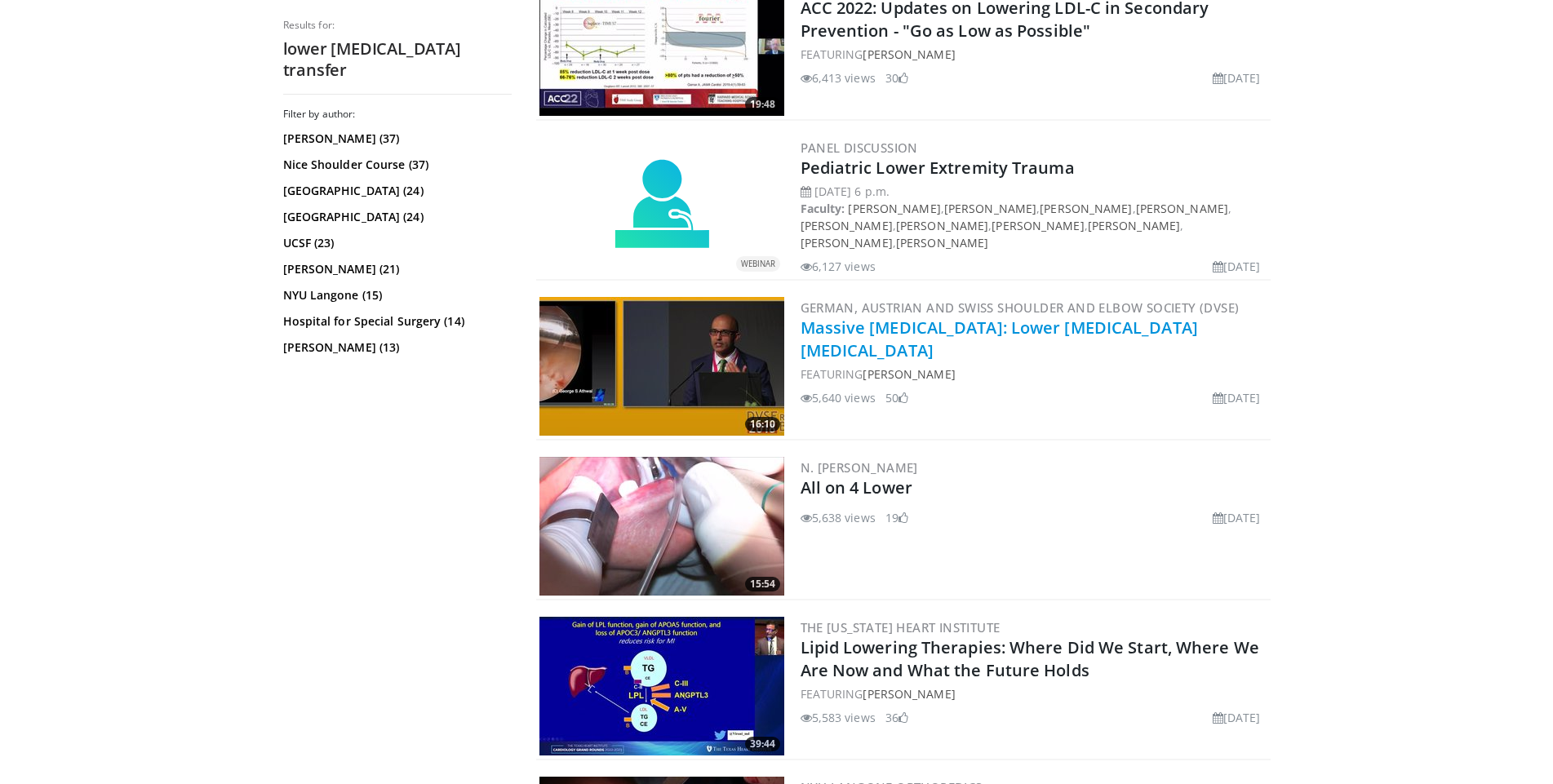 click on "Massive Rotator Cuff Tears: Lower Trapezius Tendon Transfer" at bounding box center [999, 339] 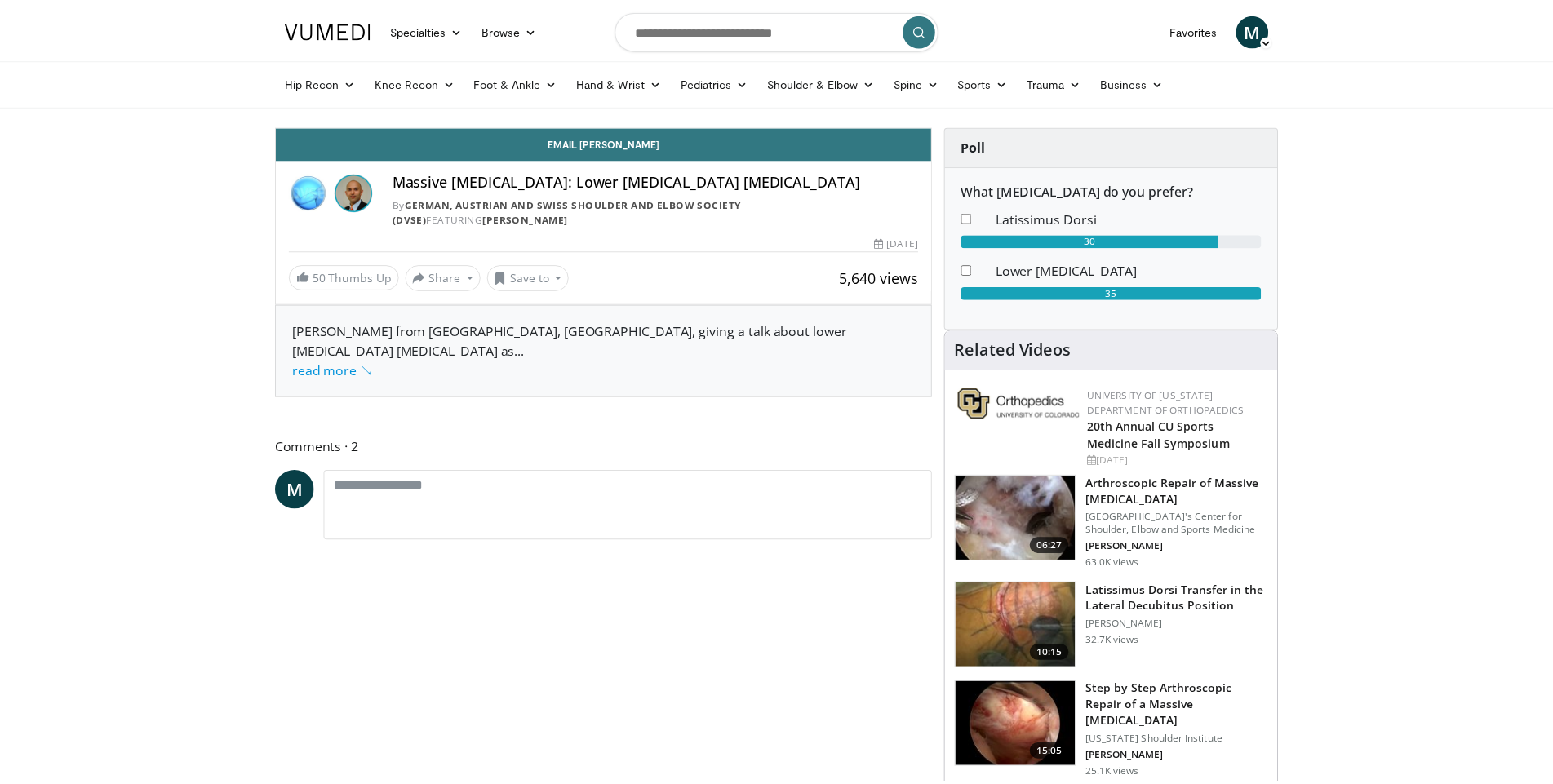 scroll, scrollTop: 0, scrollLeft: 0, axis: both 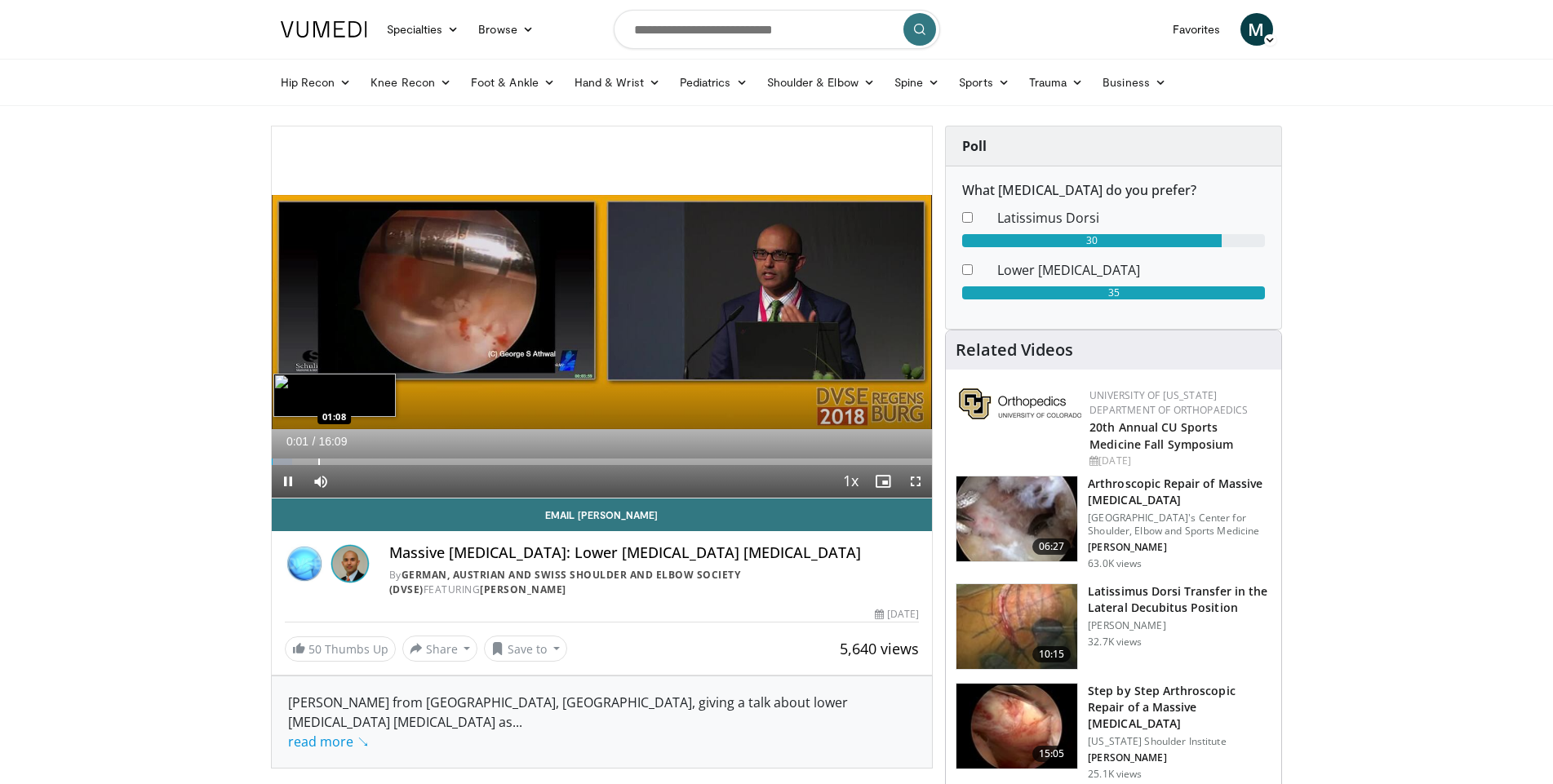 click at bounding box center [319, 462] 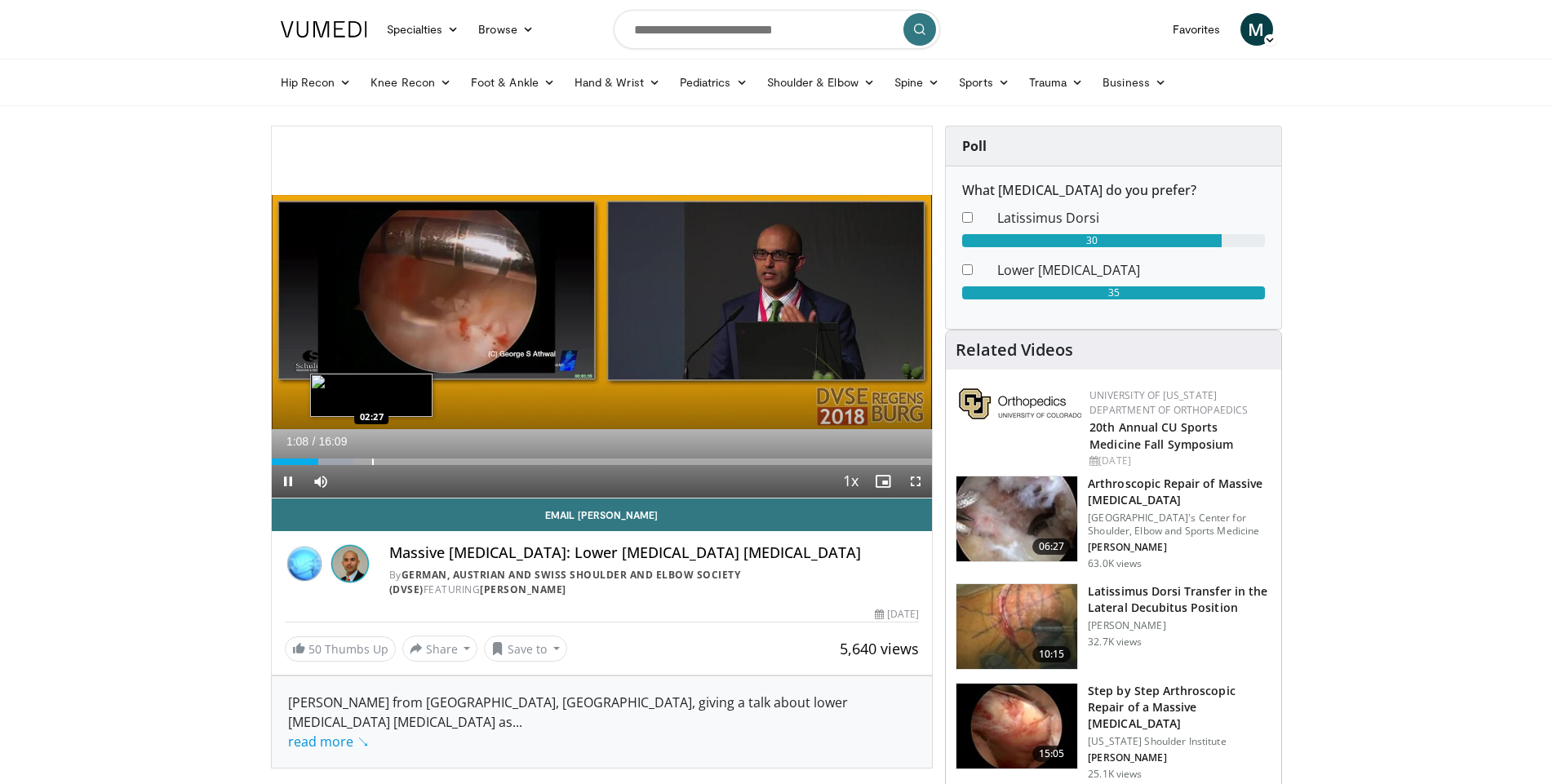 click on "Loaded :  12.38% 01:08 02:27" at bounding box center (602, 457) 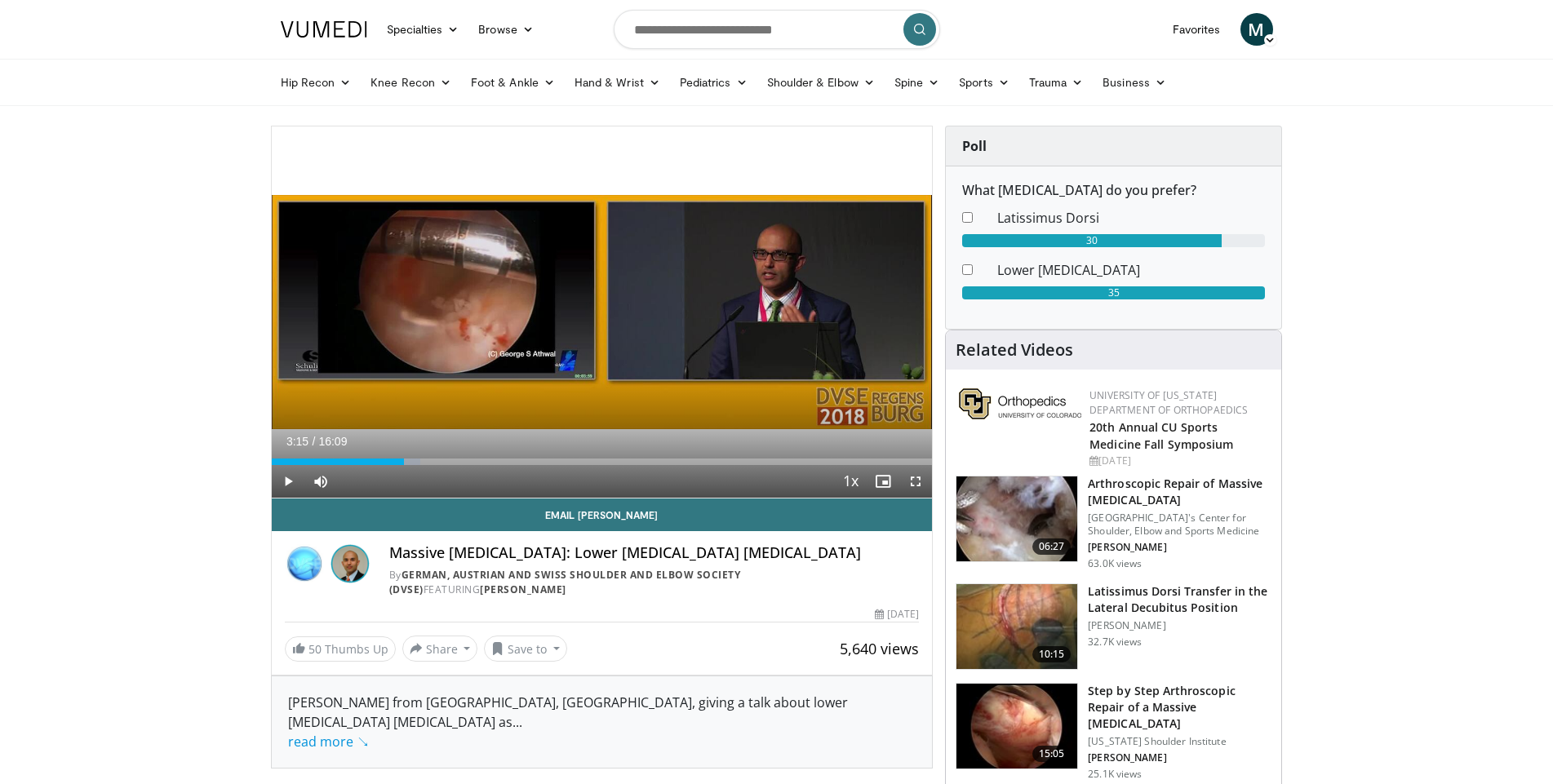 click at bounding box center [406, 462] 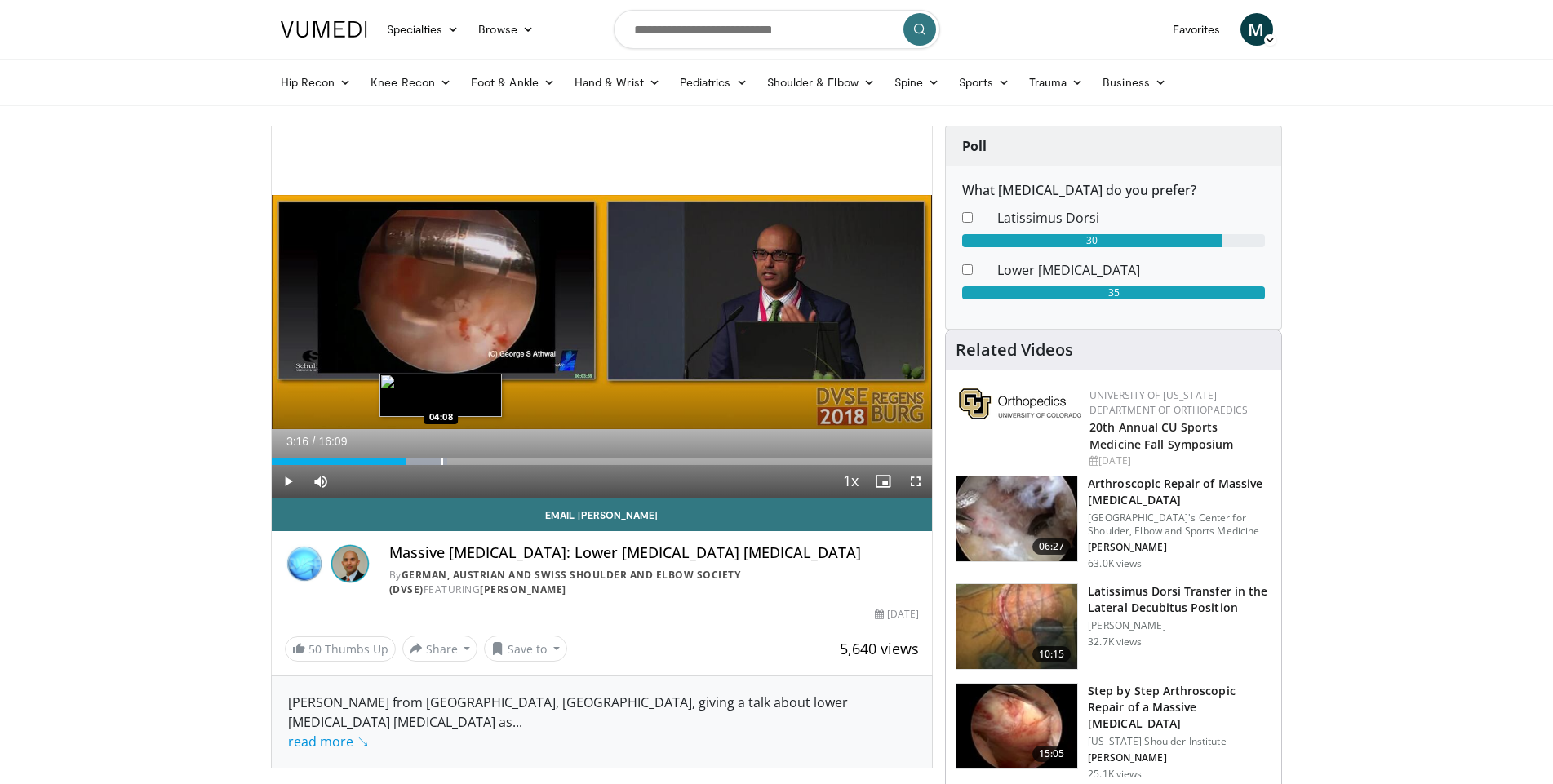 click at bounding box center (442, 462) 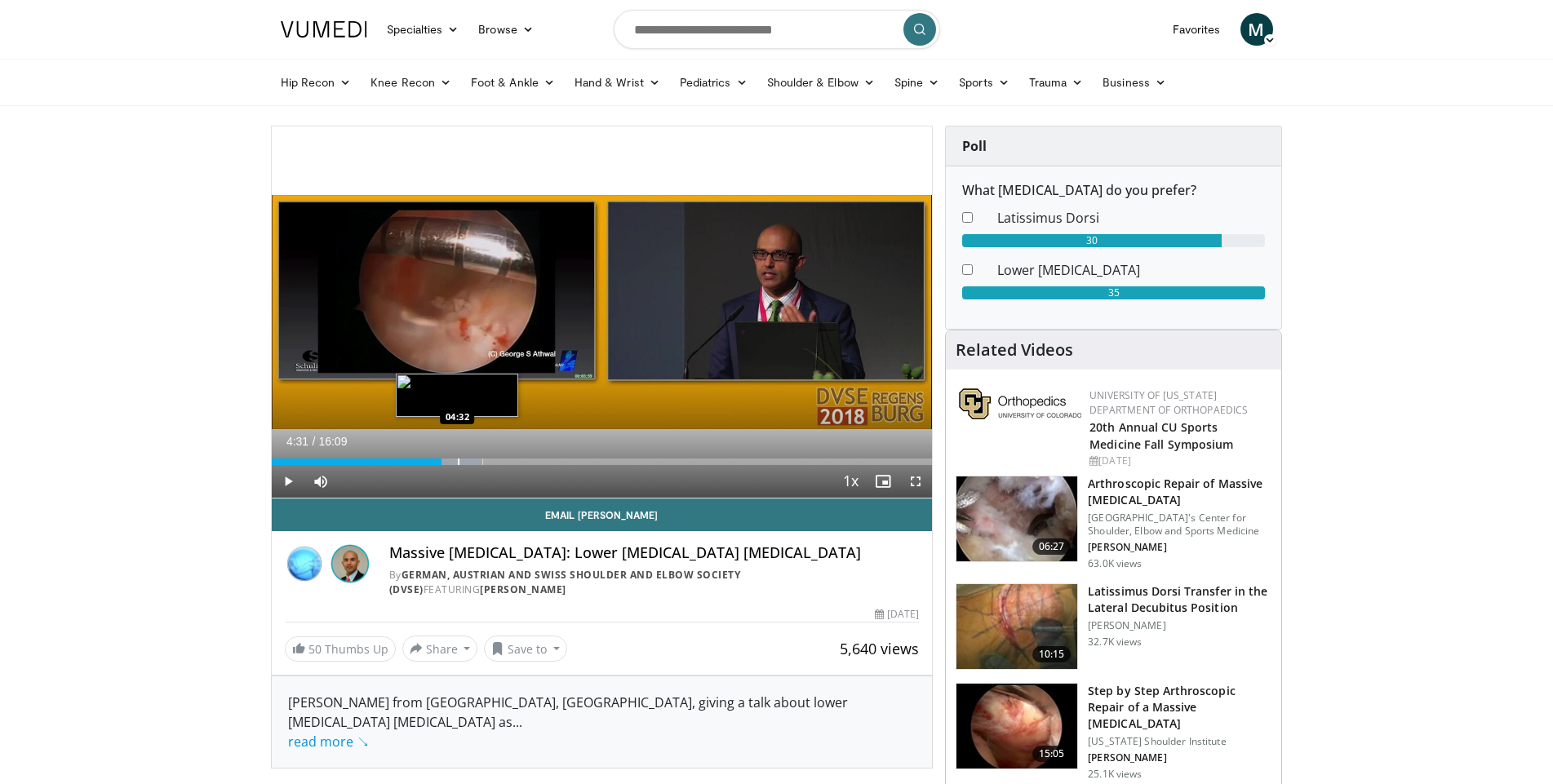 click at bounding box center [459, 462] 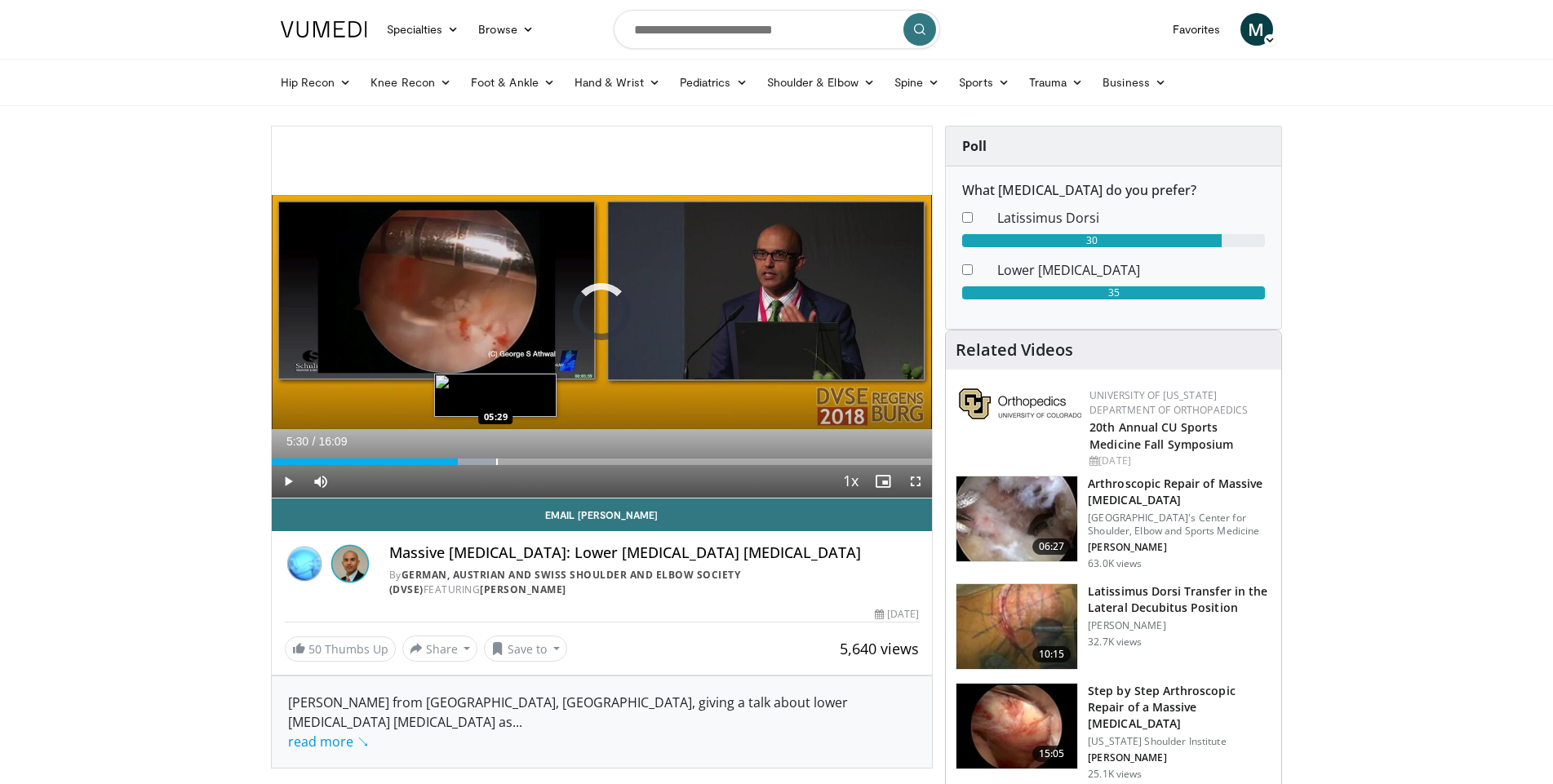 click at bounding box center (497, 462) 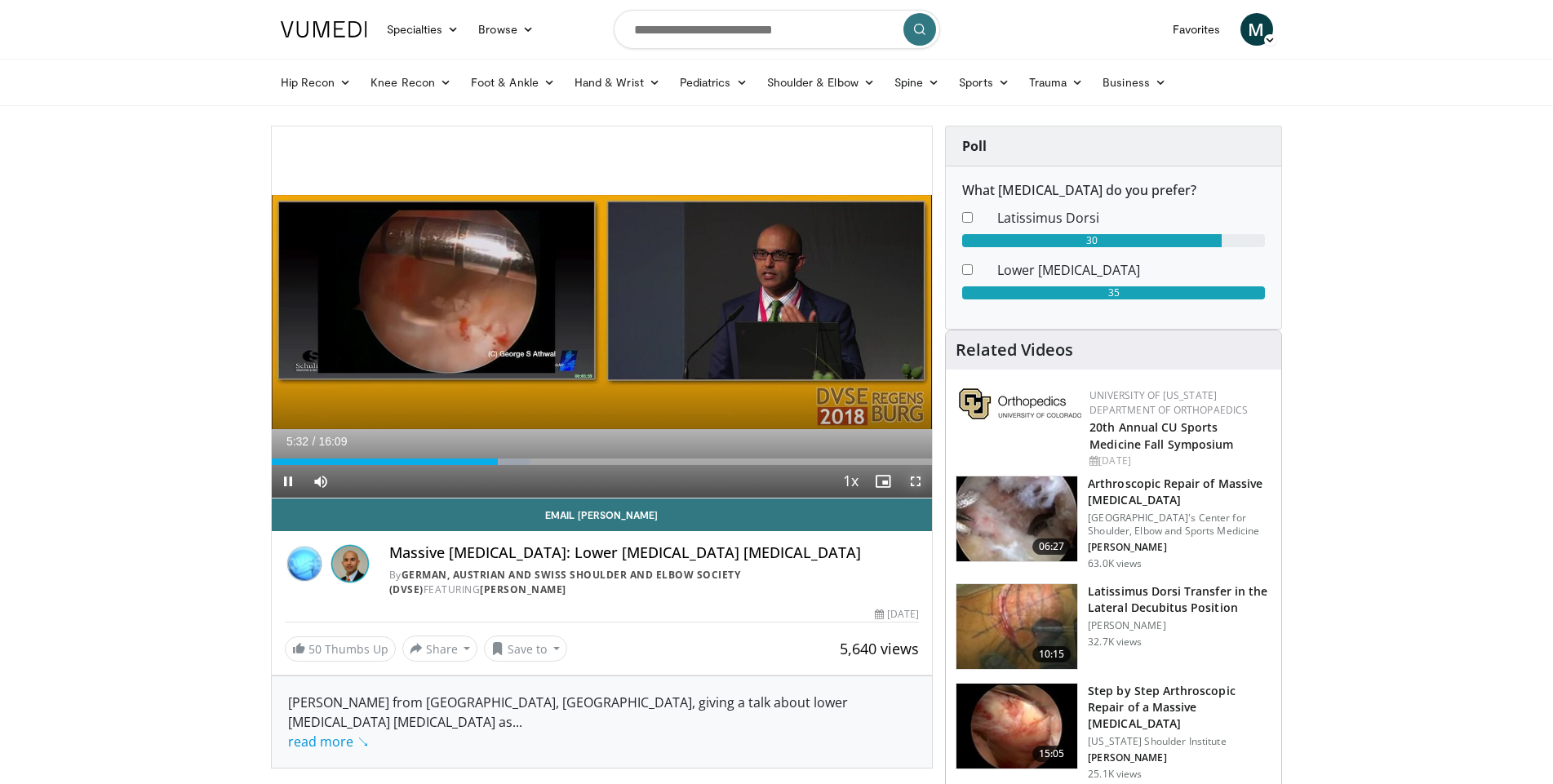 click at bounding box center [916, 481] 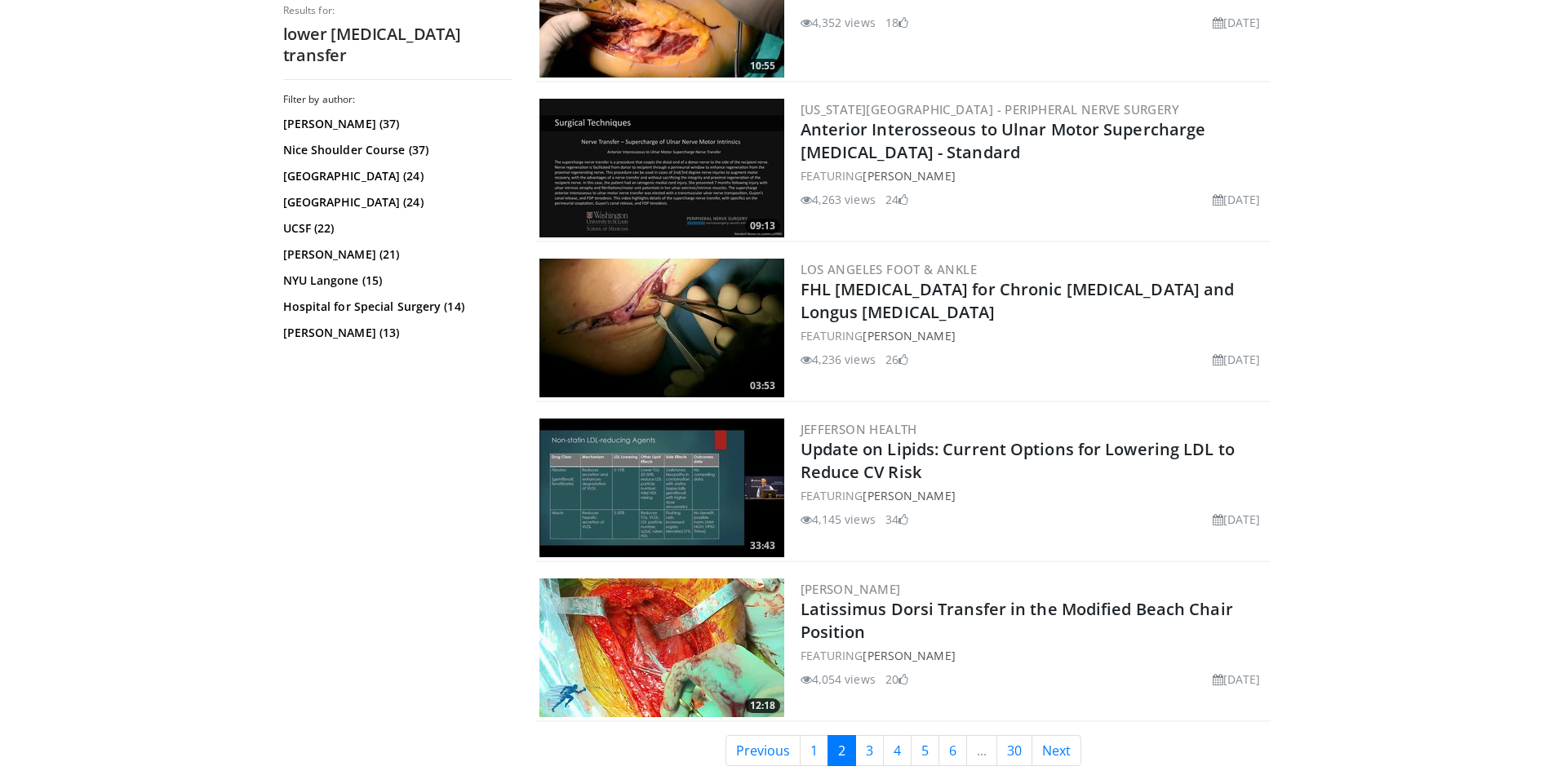 scroll, scrollTop: 3881, scrollLeft: 0, axis: vertical 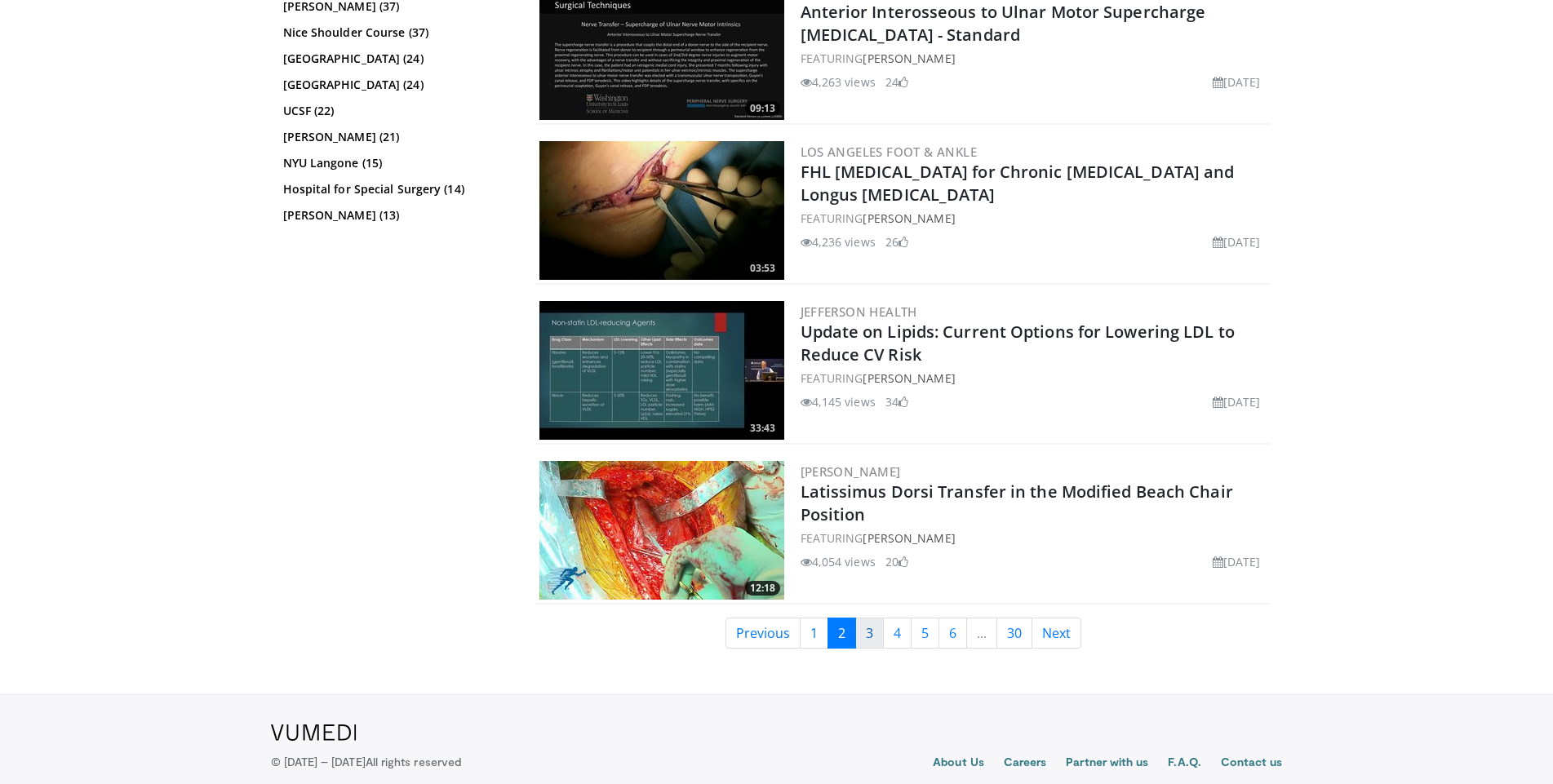 click on "3" at bounding box center (869, 633) 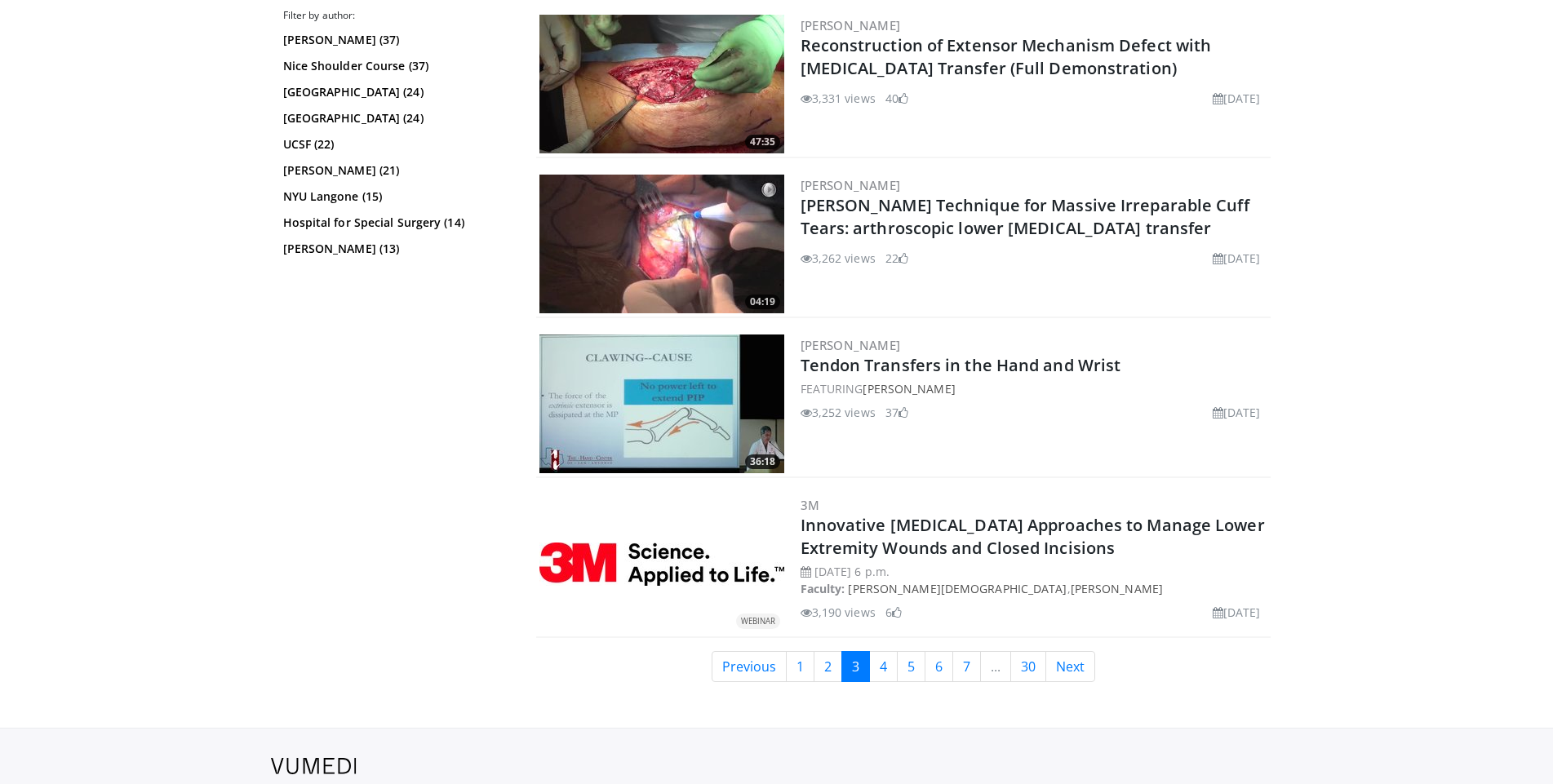 scroll, scrollTop: 3600, scrollLeft: 0, axis: vertical 